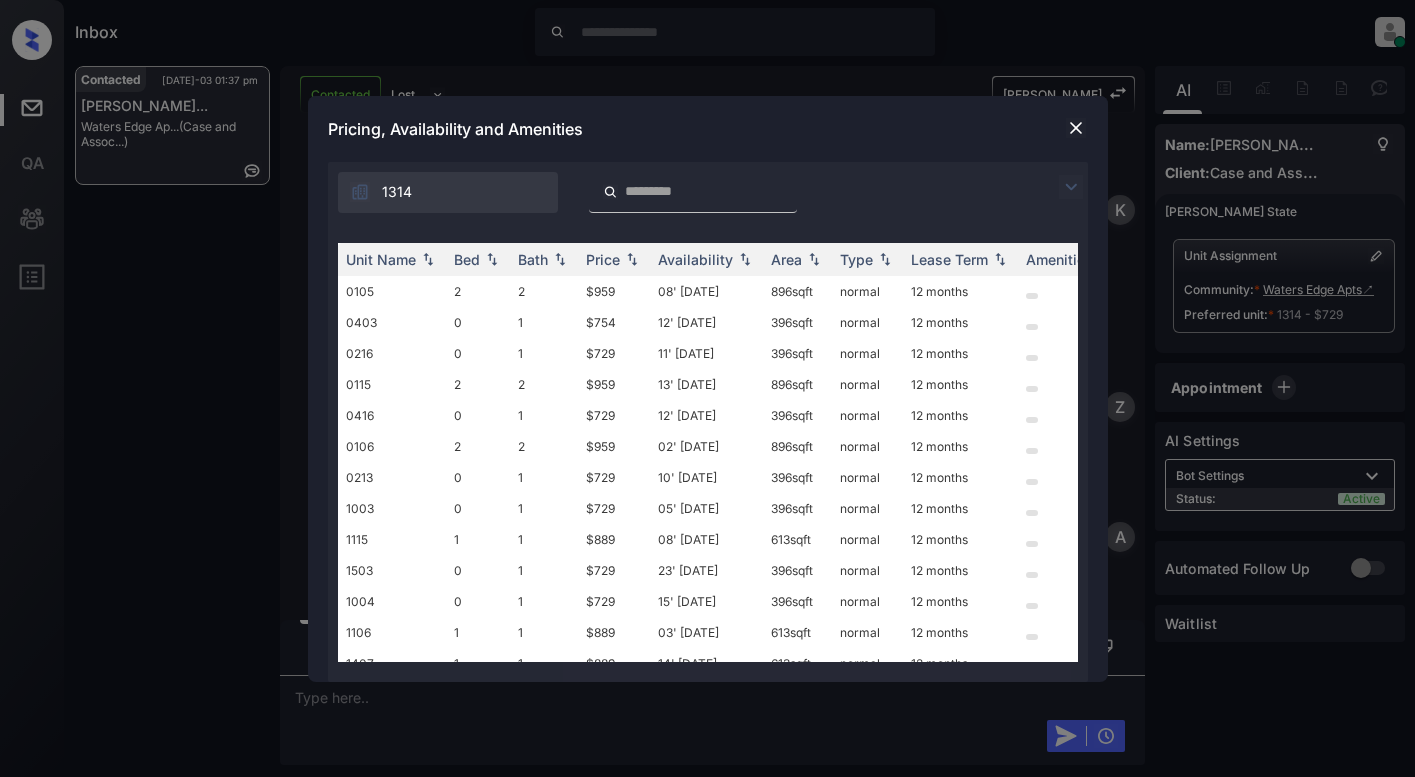 scroll, scrollTop: 0, scrollLeft: 0, axis: both 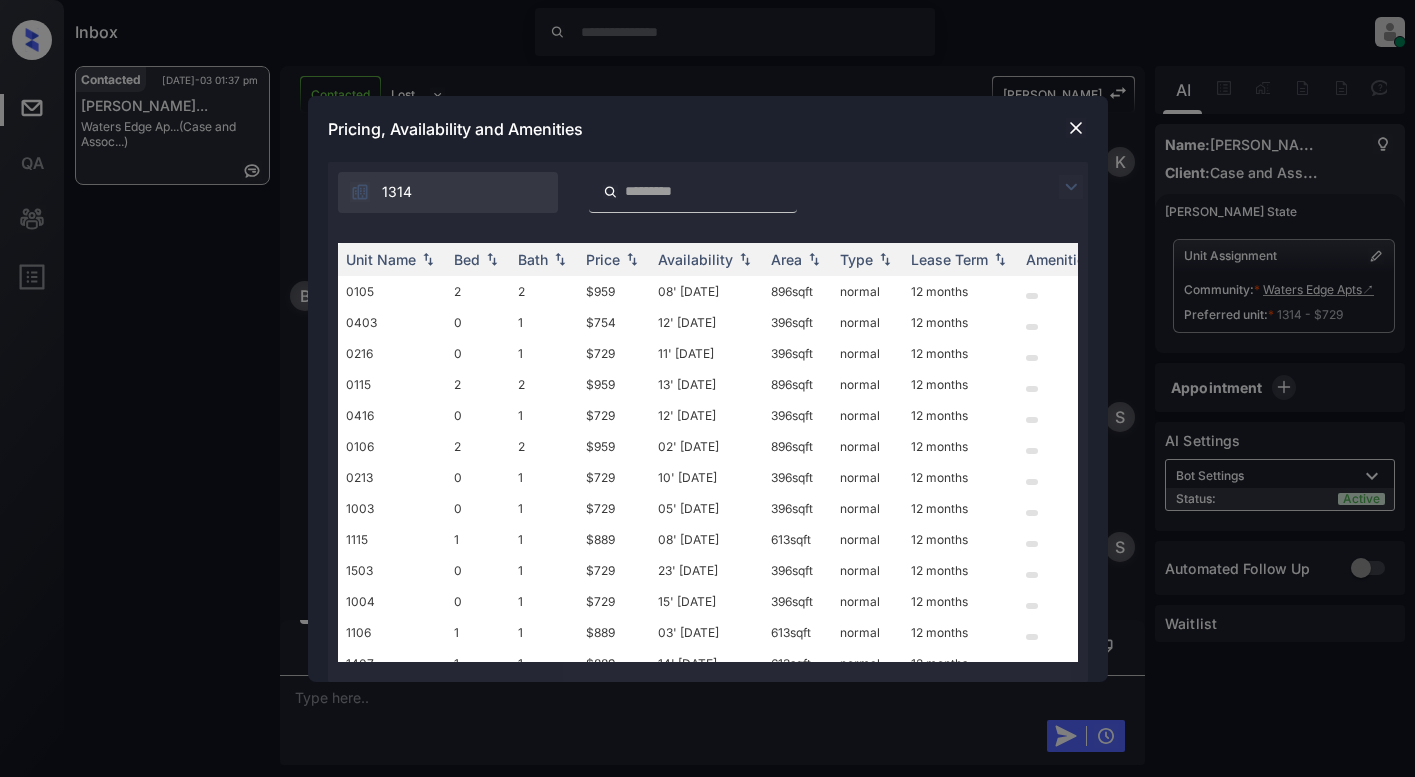 click at bounding box center (1071, 187) 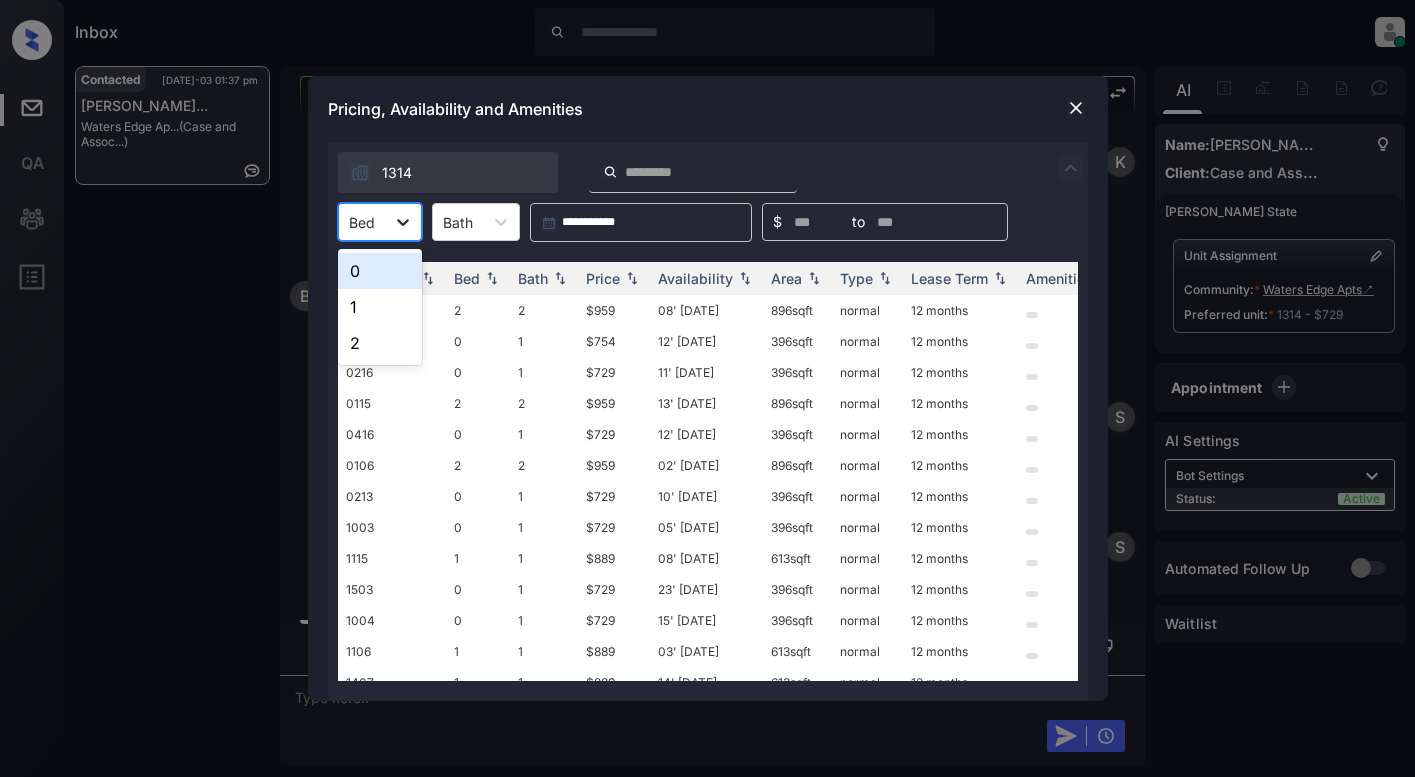 click 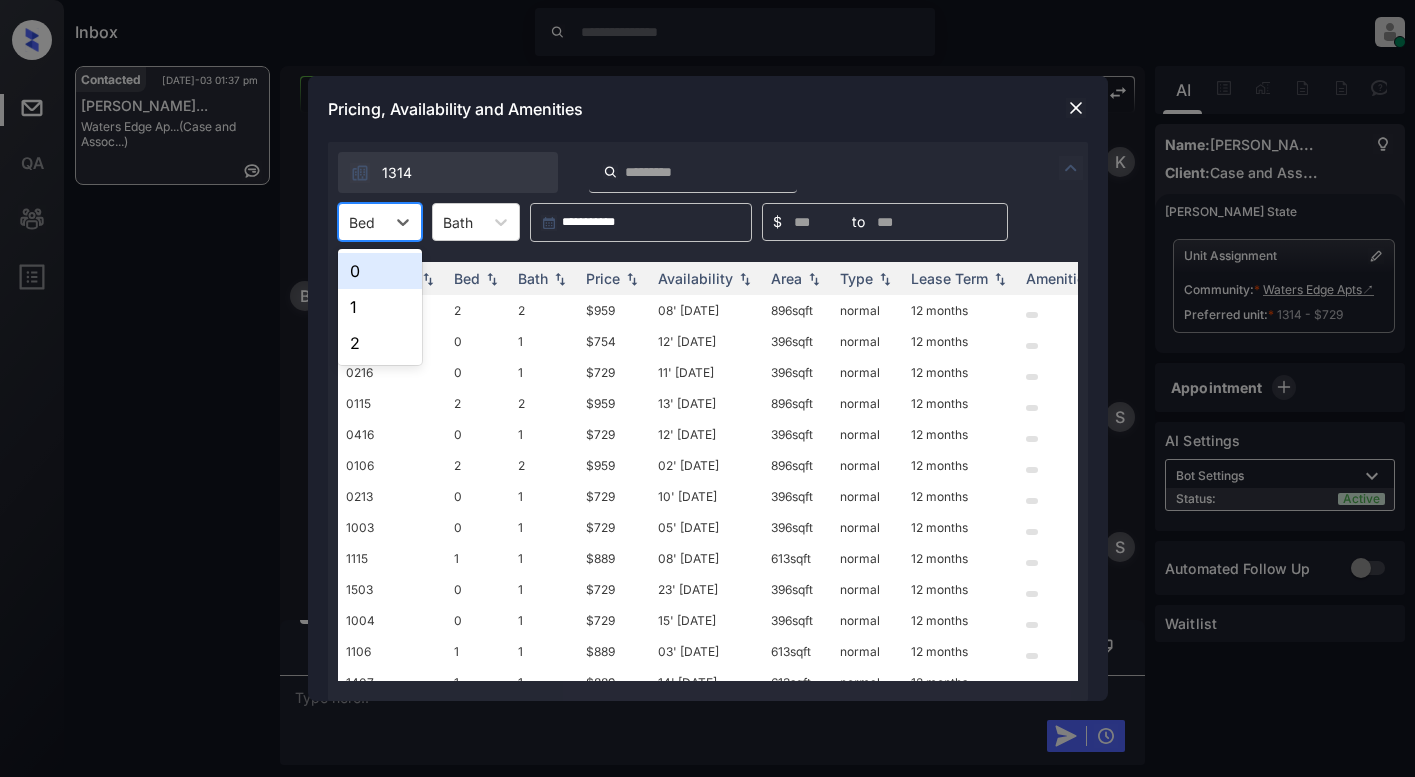 click at bounding box center (1076, 108) 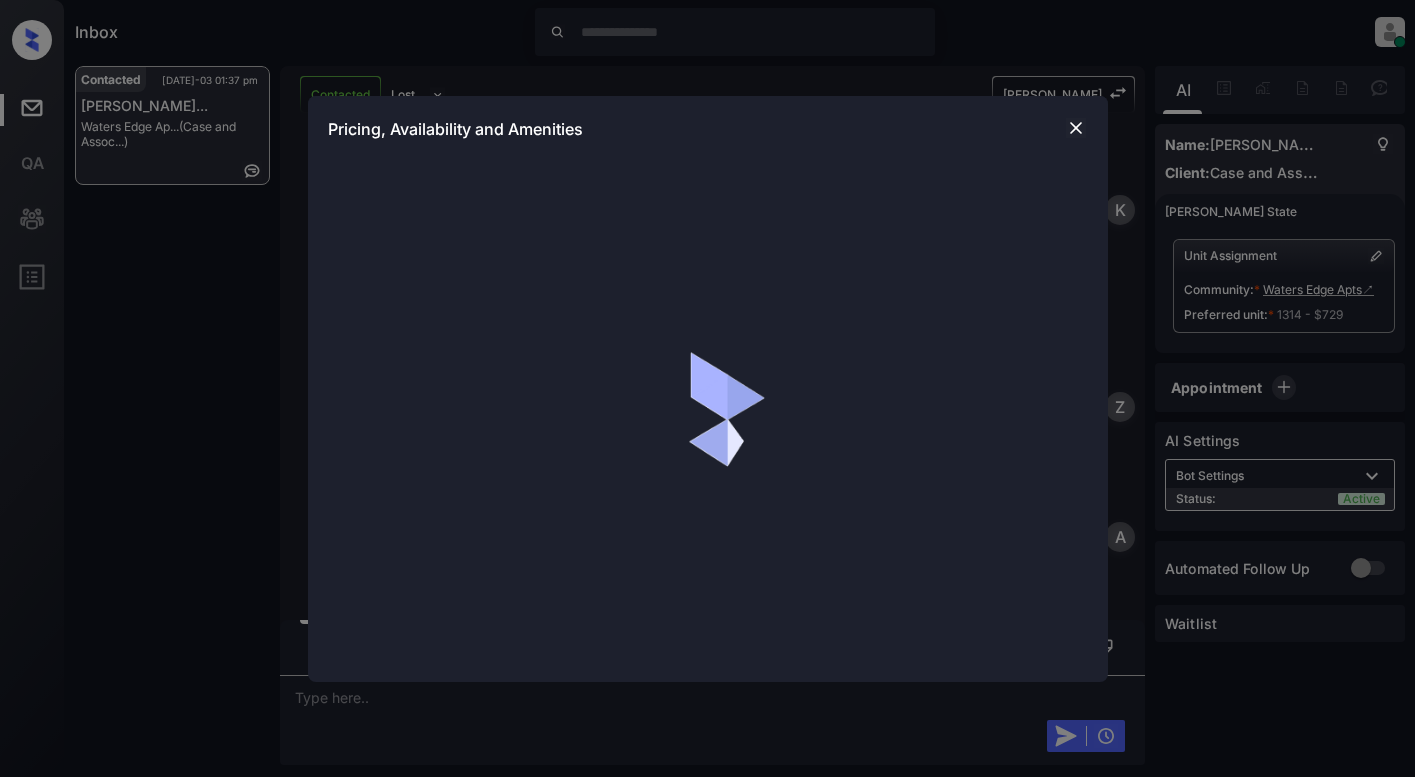 scroll, scrollTop: 0, scrollLeft: 0, axis: both 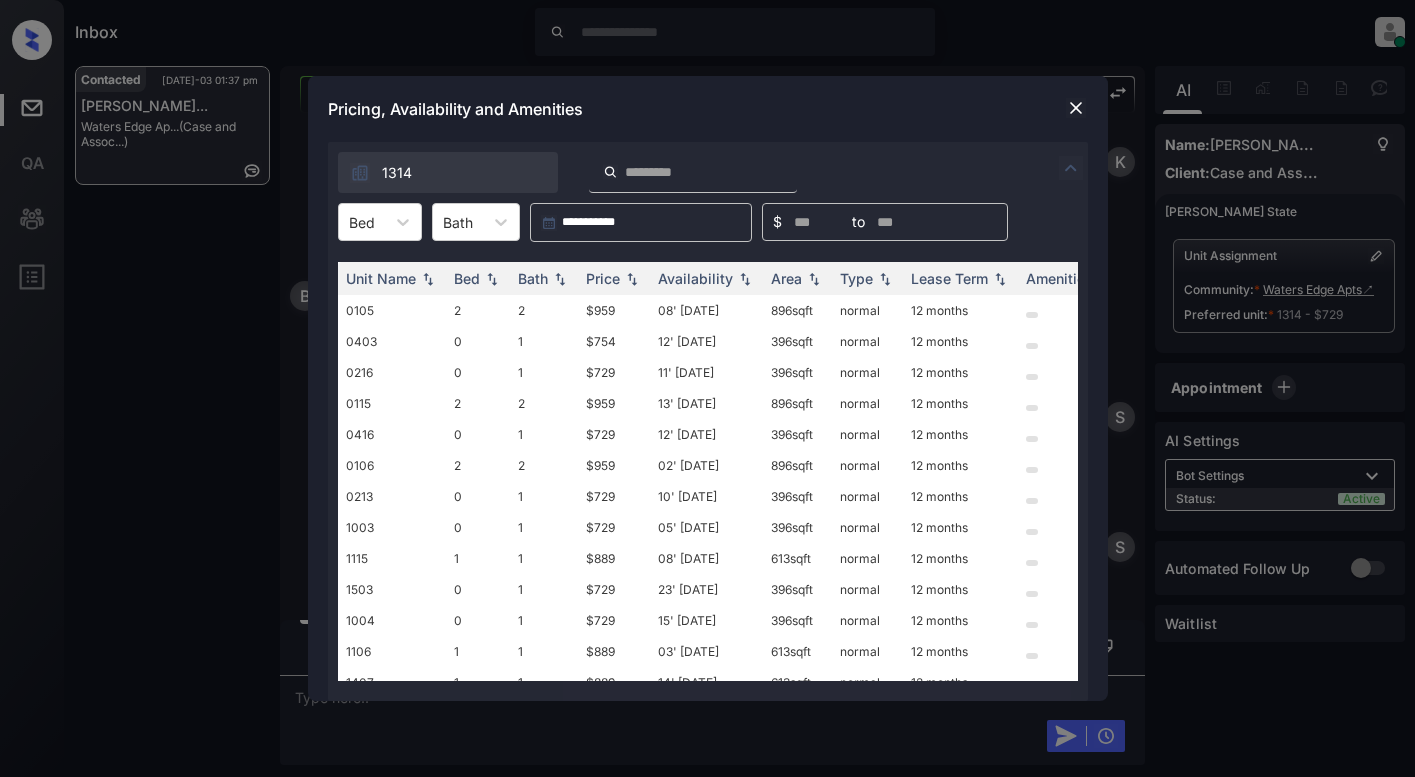 click at bounding box center [1071, 168] 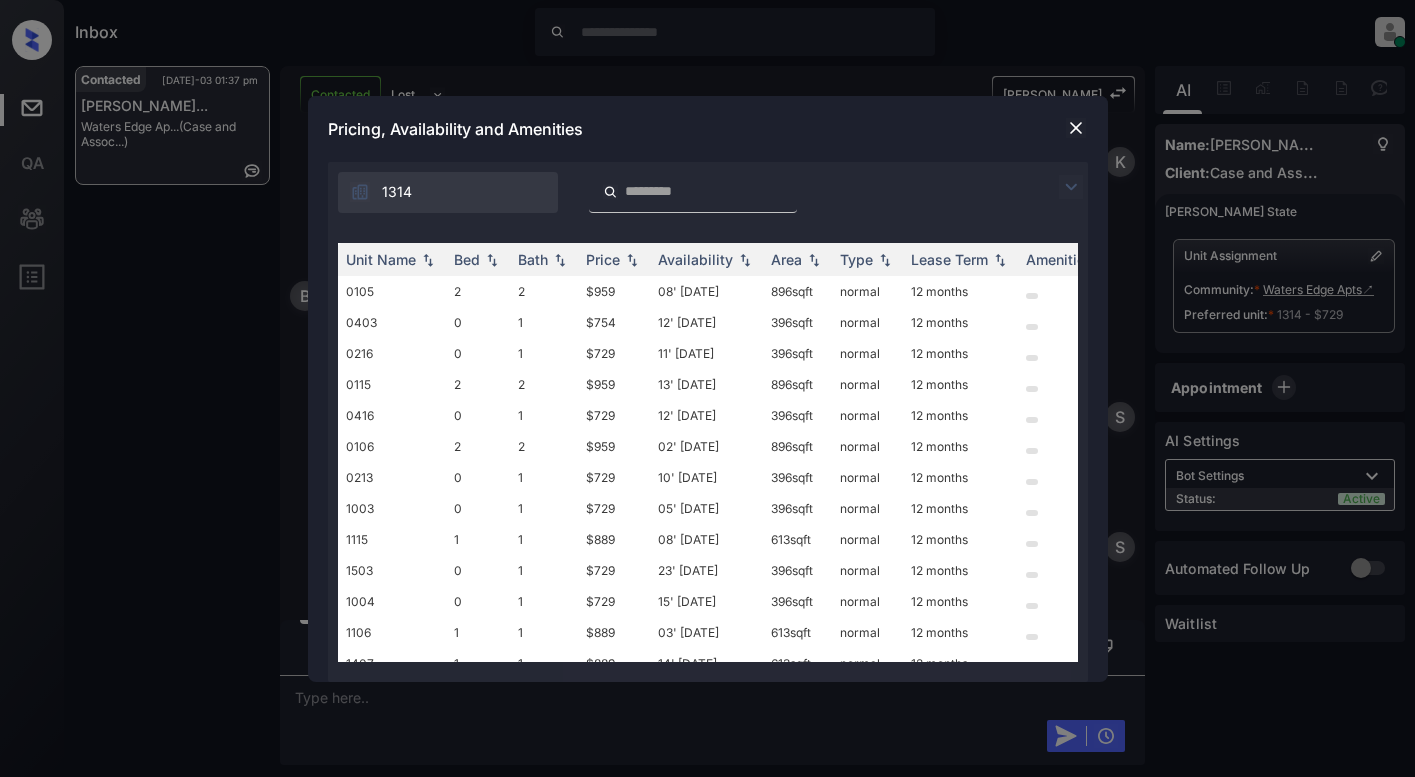 click at bounding box center [1071, 187] 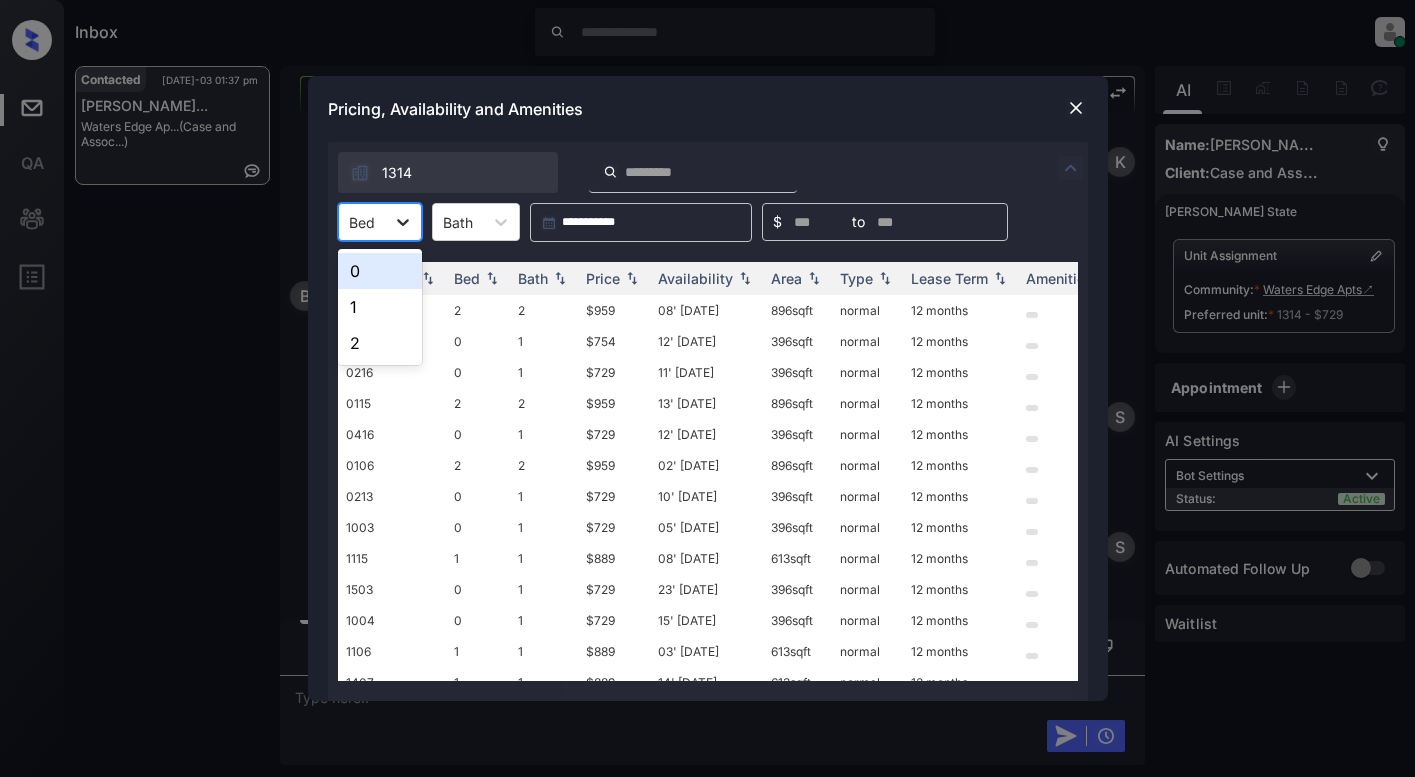 click 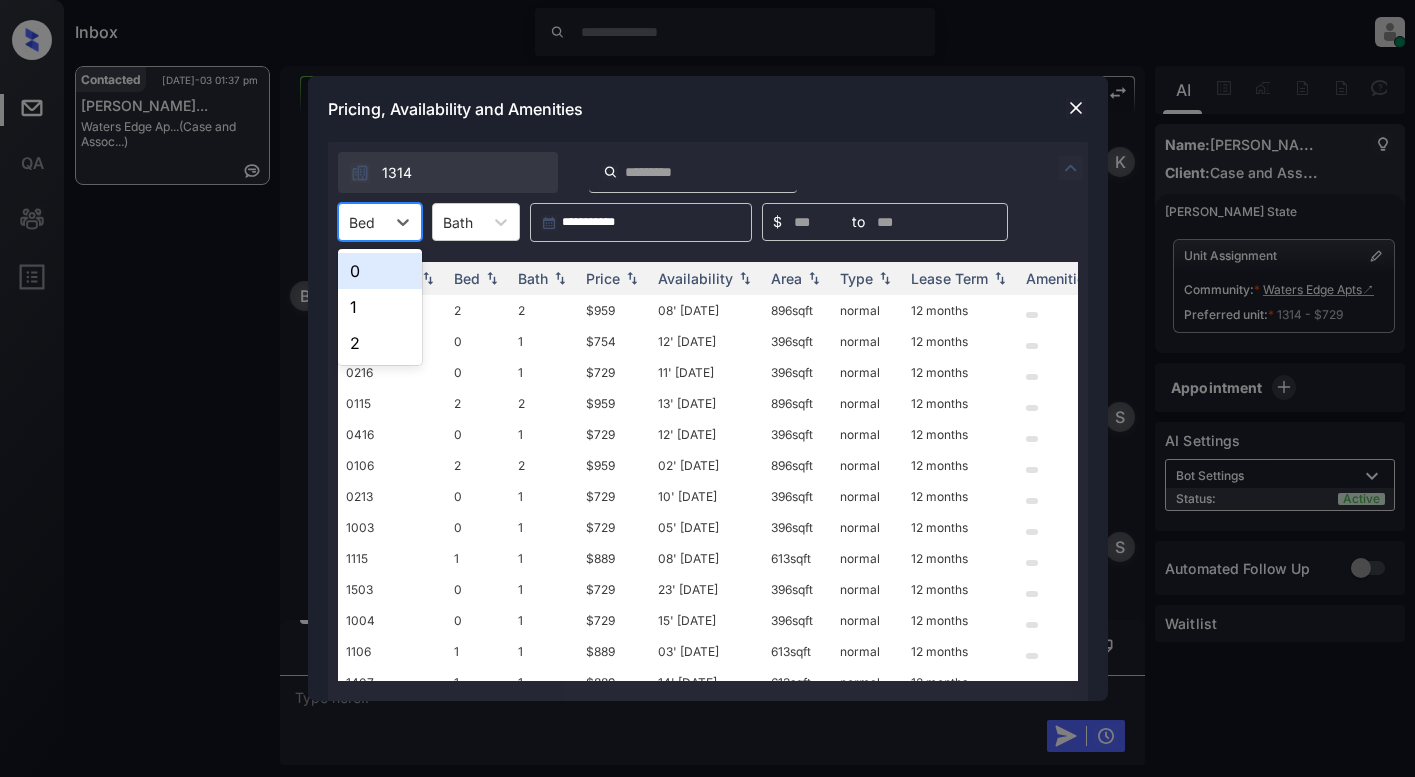 click on "0" at bounding box center [380, 271] 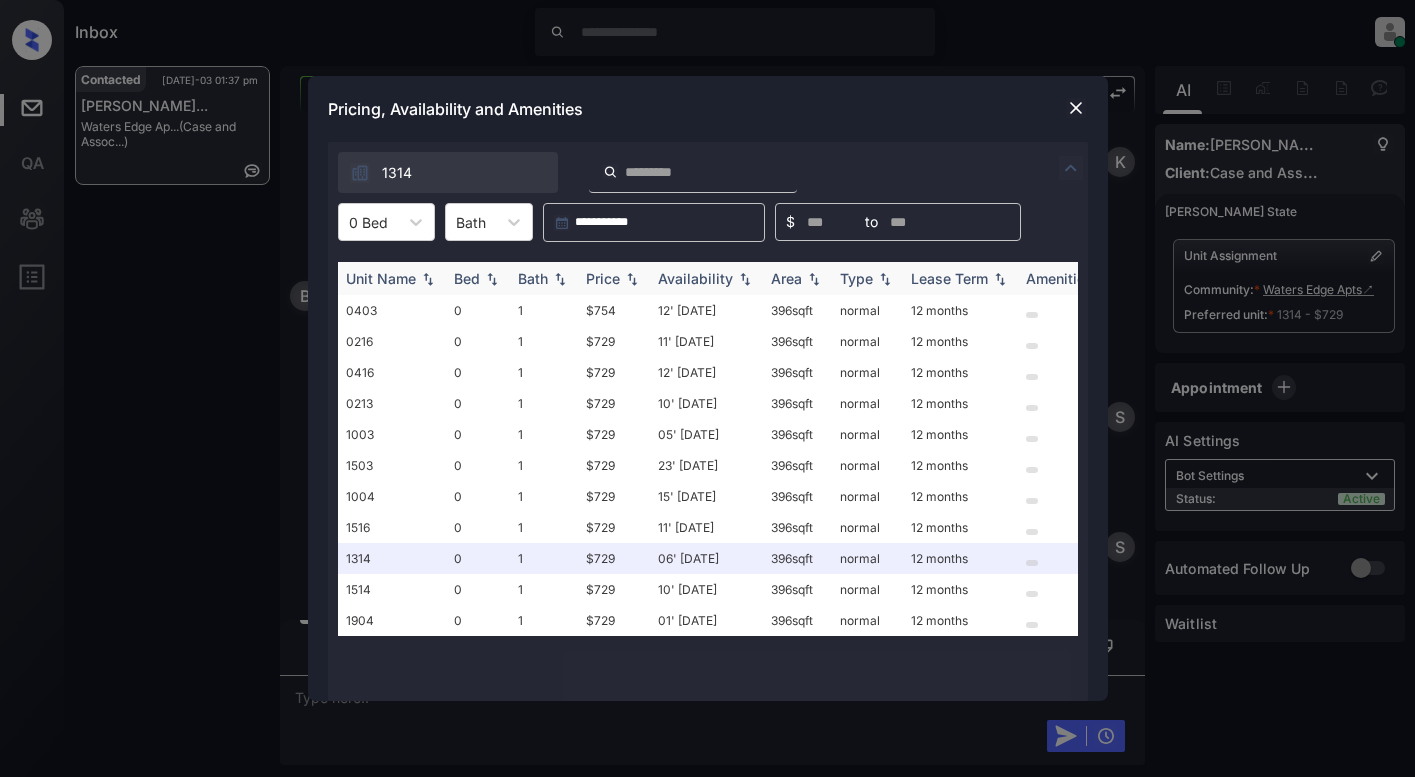 click on "Price" at bounding box center [603, 278] 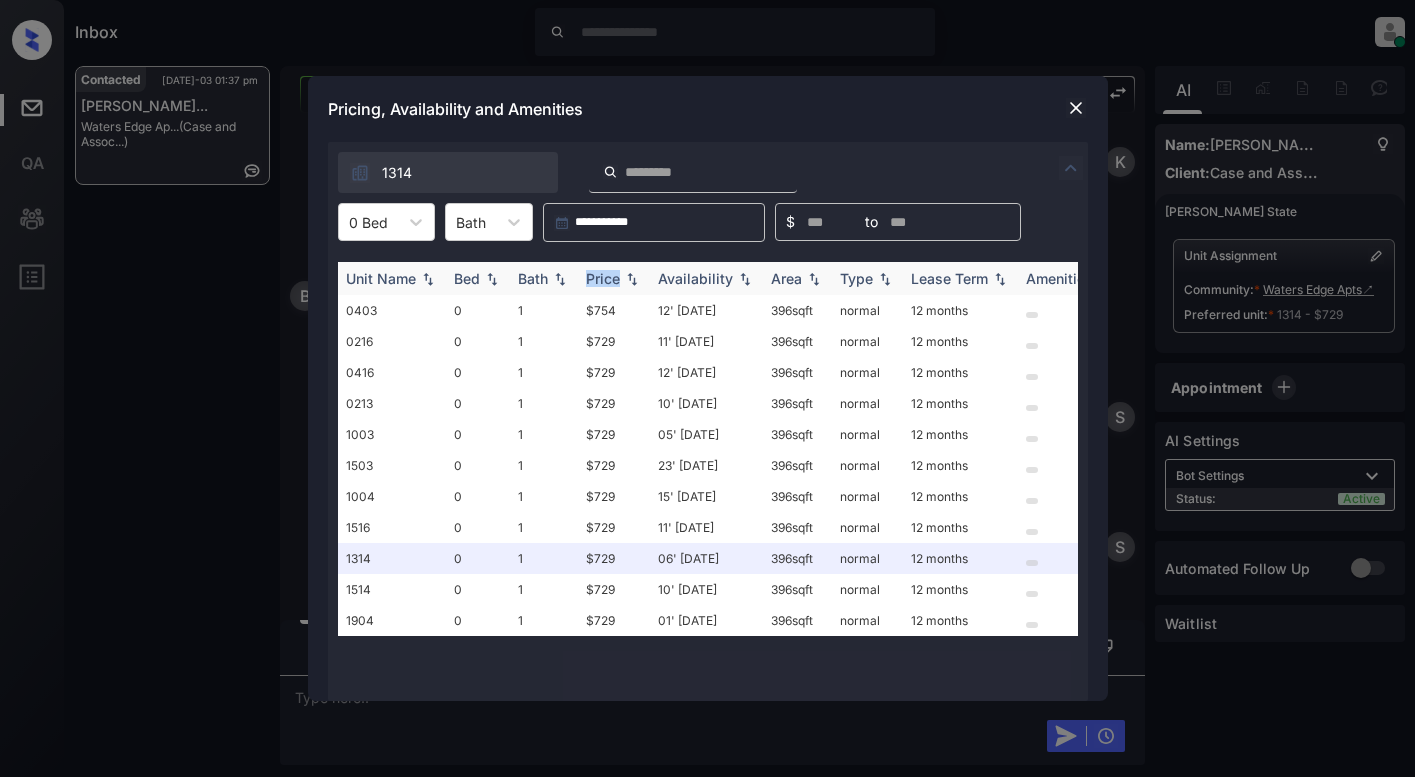 click on "Price" at bounding box center [603, 278] 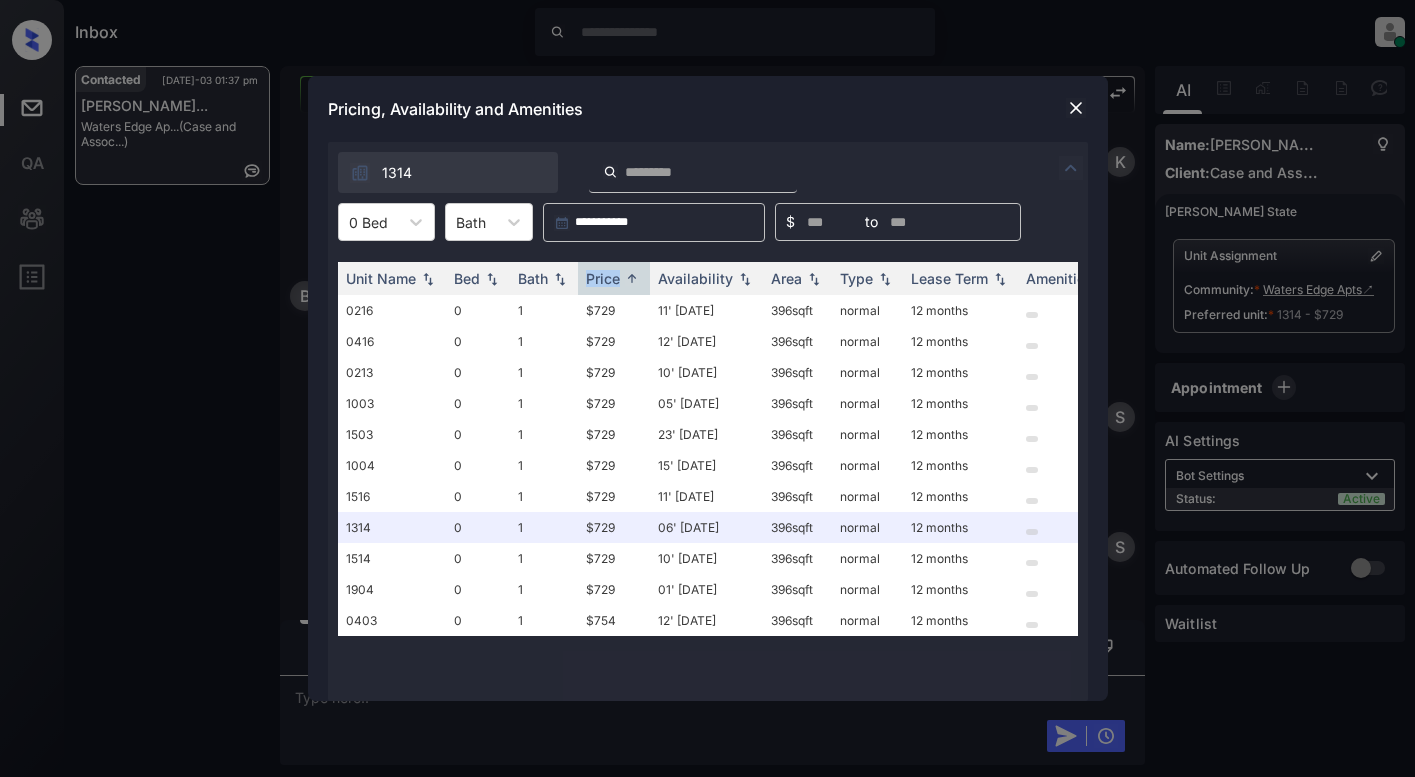 click at bounding box center (1076, 108) 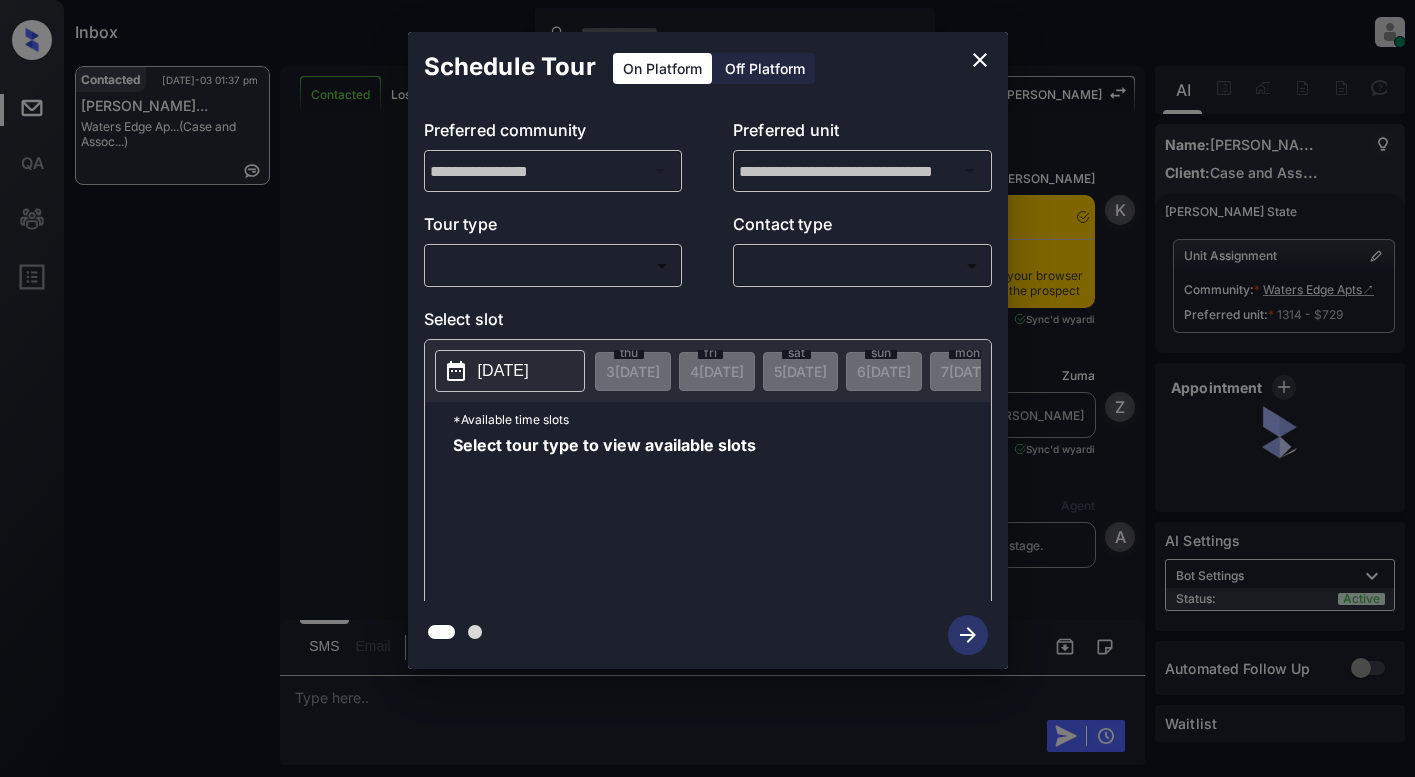 scroll, scrollTop: 0, scrollLeft: 0, axis: both 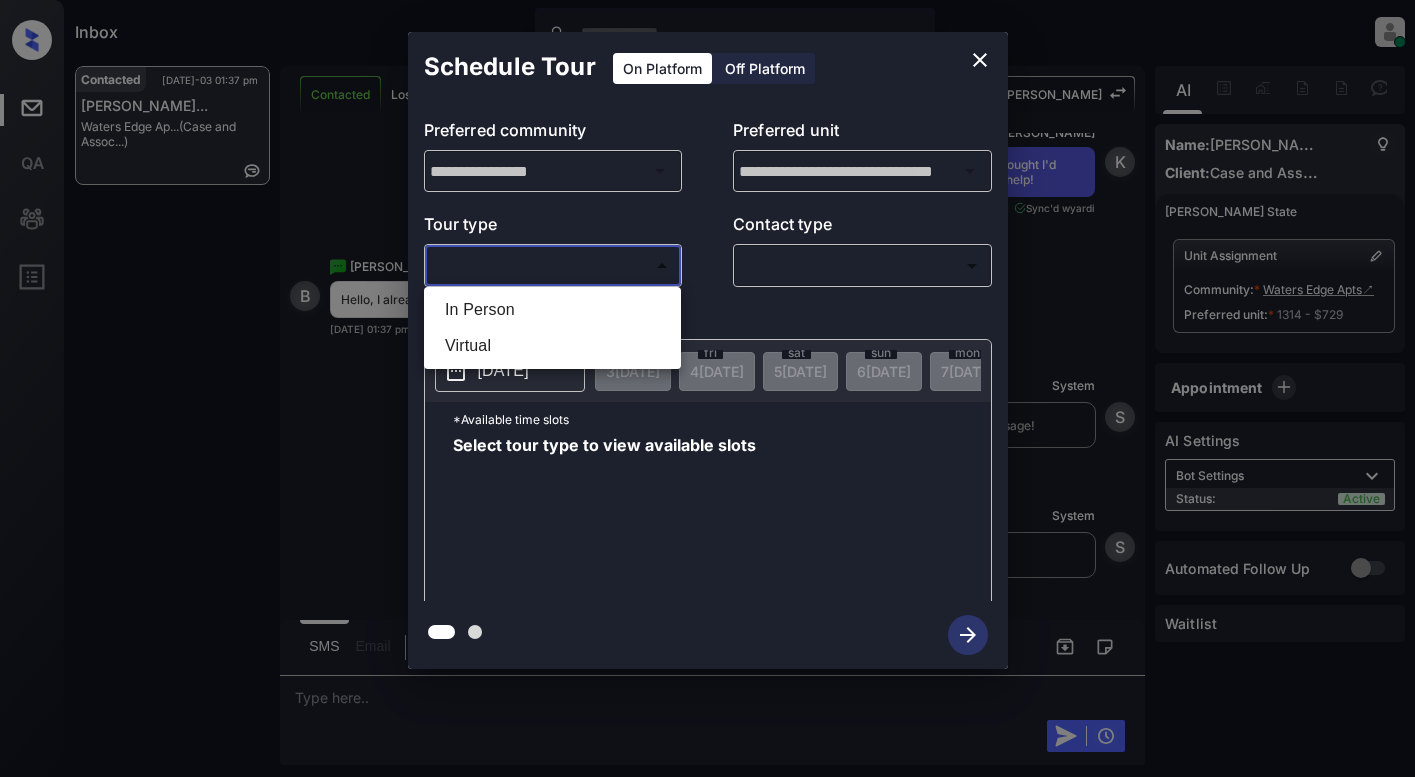 click on "Inbox Lyzzelle M. Ceralde Online Set yourself   offline Set yourself   on break Profile Switch to  light  mode Sign out Contacted Jul-03 01:37 pm   Brianna Lee Se... Waters Edge Ap...  (Case and Assoc...) Contacted Lost Lead Sentiment: Angry Upon sliding the acknowledgement:  Lead will move to lost stage. * ​ SMS and call option will be set to opt out. AFM will be turned off for the lead. Kelsey New Message Kelsey Notes Note: https://conversation.getzuma.com/6860845a60ac1c6fa49d1379 - Paste this link into your browser to view Kelsey’s conversation with the prospect Jun 28, 2025 05:10 pm  Sync'd w  yardi K New Message Zuma Lead transferred to leasing agent: kelsey Jun 28, 2025 05:10 pm  Sync'd w  yardi Z New Message Agent Lead created via leadPoller in Inbound stage. Jun 28, 2025 05:10 pm A New Message Agent AFM Request sent to Kelsey. Jun 28, 2025 05:10 pm A New Message Agent Notes Note: Structured Note:
Move In Date: 2025-07-07
Bedroom: 1
ILS Note:
Interested In: Junior Jun 28, 2025 05:10 pm A Kelsey" at bounding box center (707, 388) 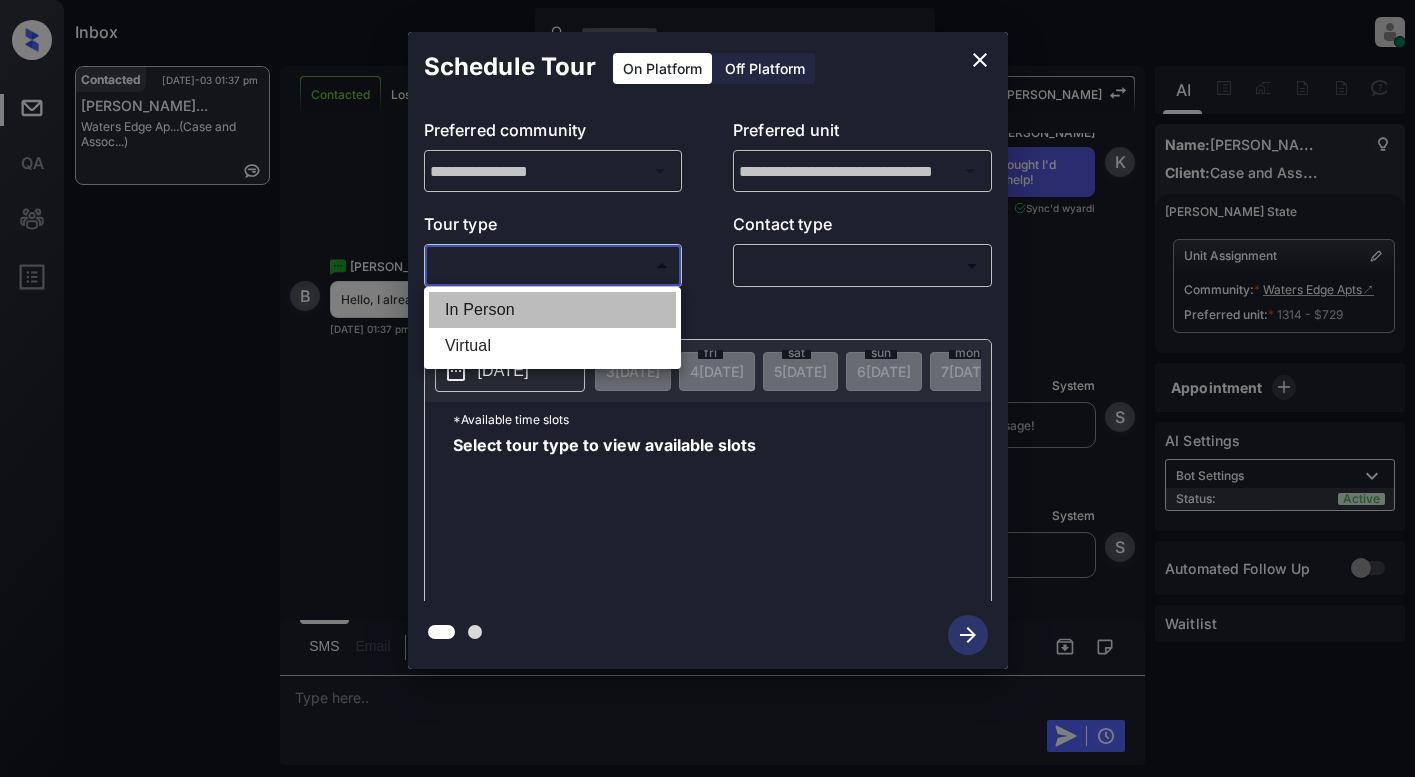 click on "In Person" at bounding box center [552, 310] 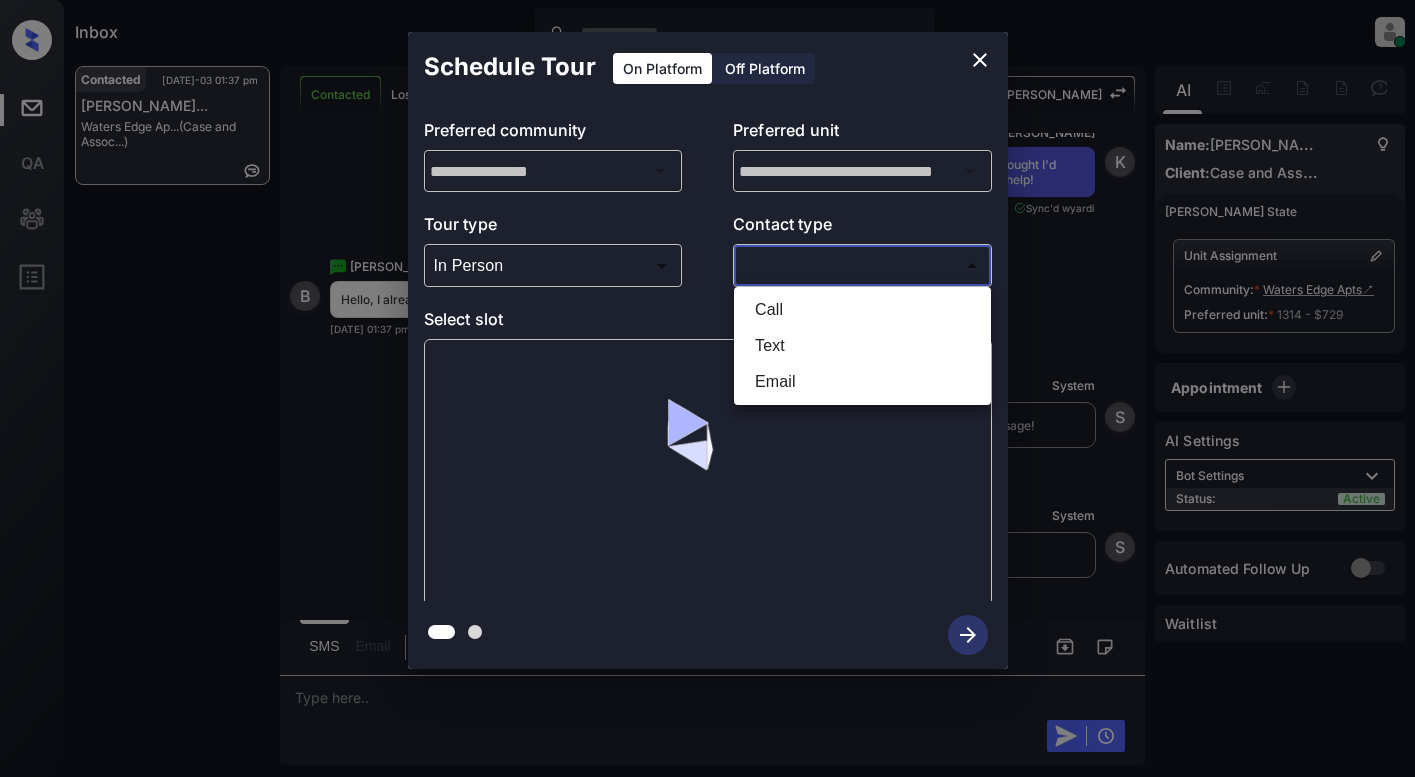 click on "Inbox Lyzzelle M. Ceralde Online Set yourself   offline Set yourself   on break Profile Switch to  light  mode Sign out Contacted Jul-03 01:37 pm   Brianna Lee Se... Waters Edge Ap...  (Case and Assoc...) Contacted Lost Lead Sentiment: Angry Upon sliding the acknowledgement:  Lead will move to lost stage. * ​ SMS and call option will be set to opt out. AFM will be turned off for the lead. Kelsey New Message Kelsey Notes Note: https://conversation.getzuma.com/6860845a60ac1c6fa49d1379 - Paste this link into your browser to view Kelsey’s conversation with the prospect Jun 28, 2025 05:10 pm  Sync'd w  yardi K New Message Zuma Lead transferred to leasing agent: kelsey Jun 28, 2025 05:10 pm  Sync'd w  yardi Z New Message Agent Lead created via leadPoller in Inbound stage. Jun 28, 2025 05:10 pm A New Message Agent AFM Request sent to Kelsey. Jun 28, 2025 05:10 pm A New Message Agent Notes Note: Structured Note:
Move In Date: 2025-07-07
Bedroom: 1
ILS Note:
Interested In: Junior Jun 28, 2025 05:10 pm A Kelsey" at bounding box center (707, 388) 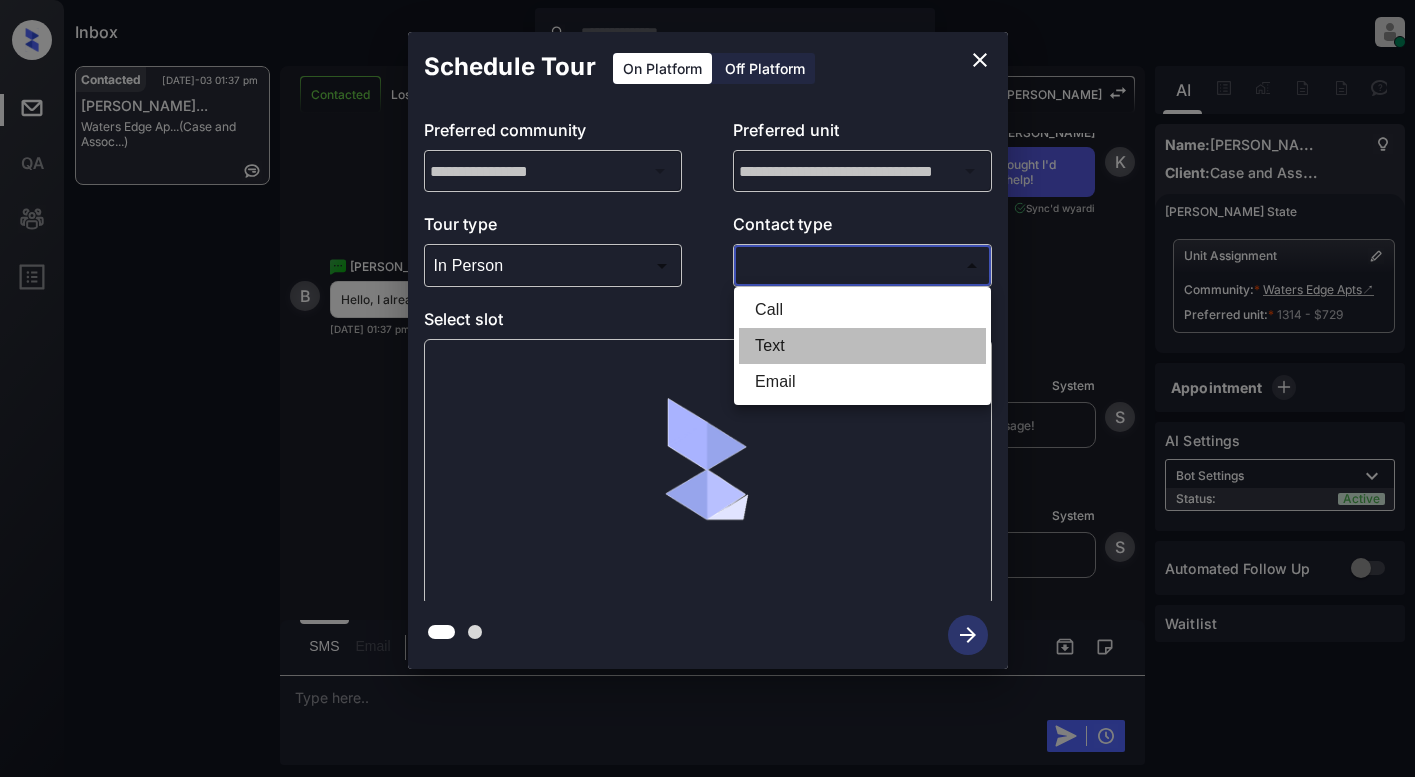 click on "Text" at bounding box center (862, 346) 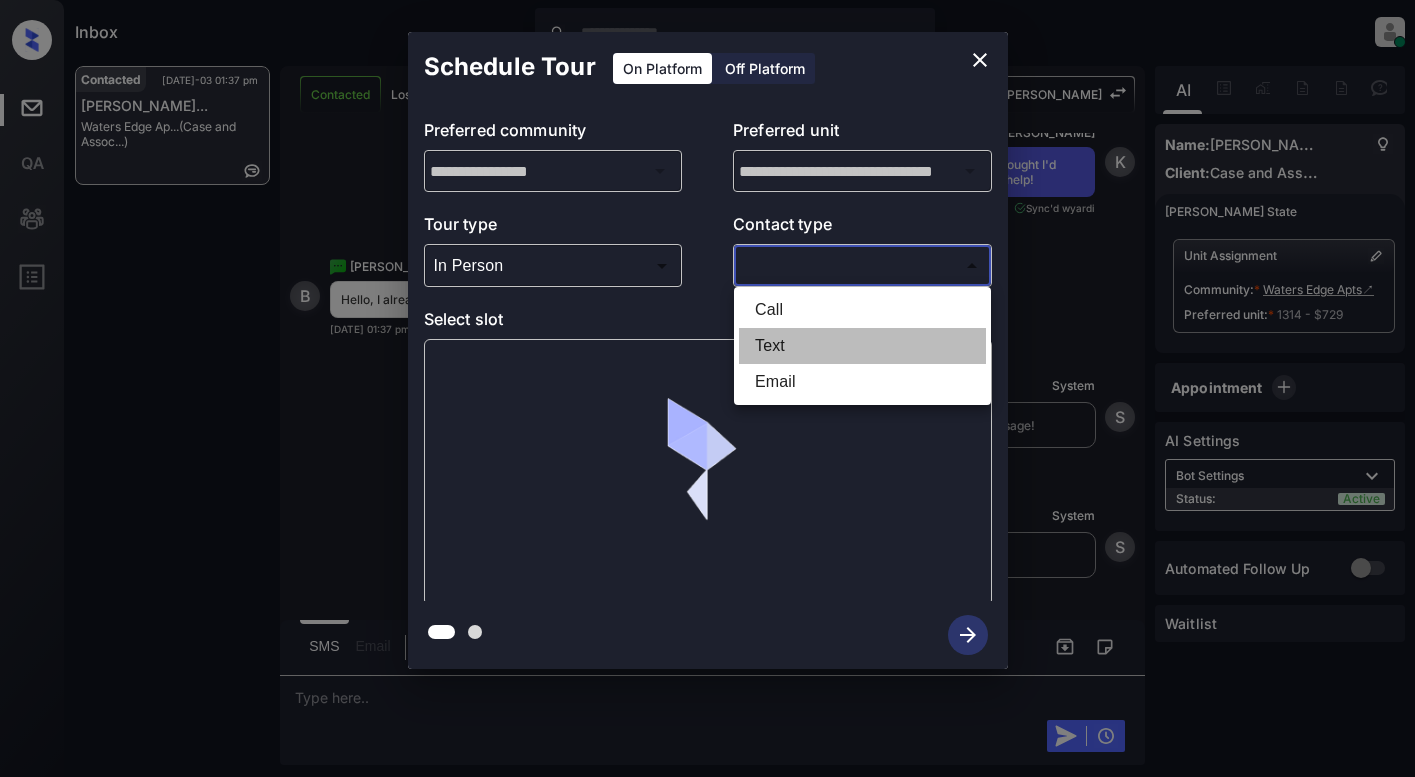 type on "****" 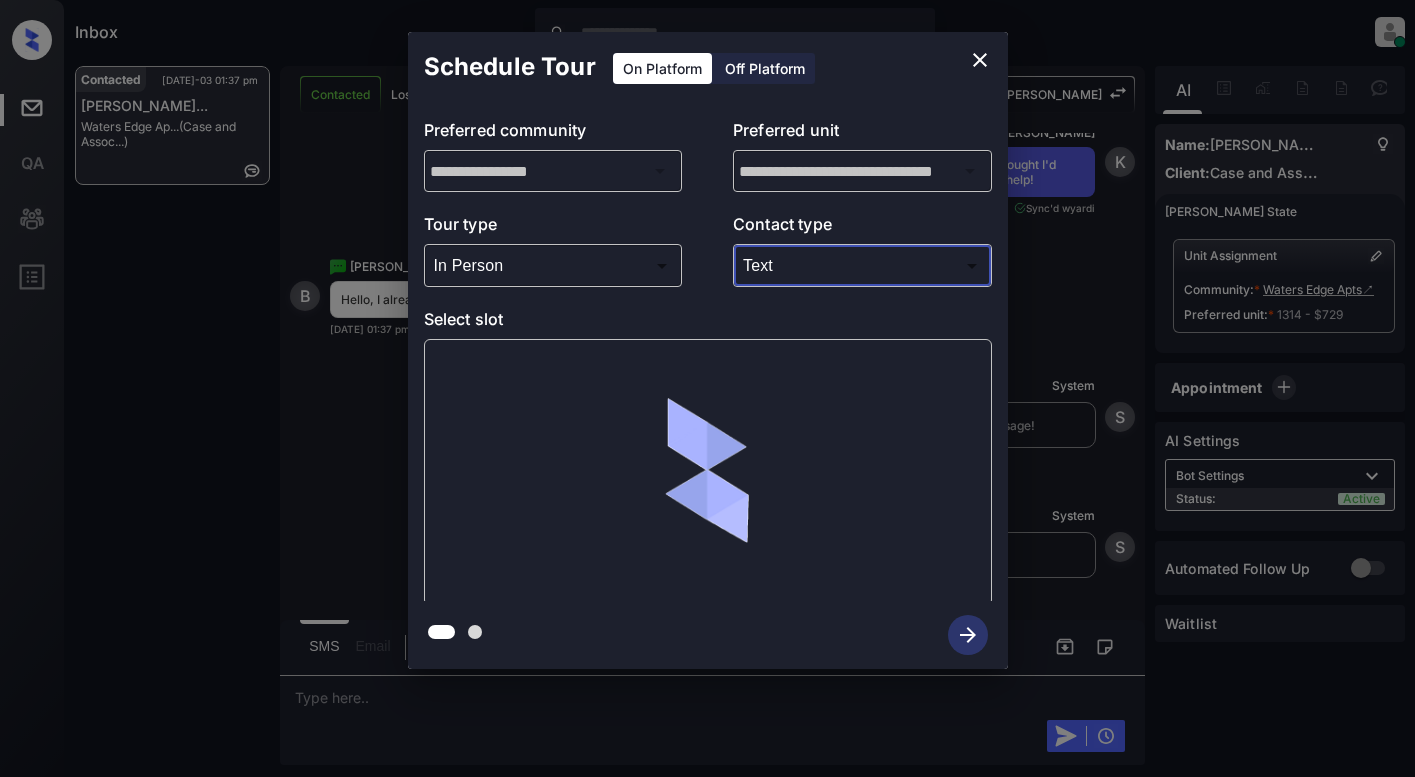 click at bounding box center [708, 472] 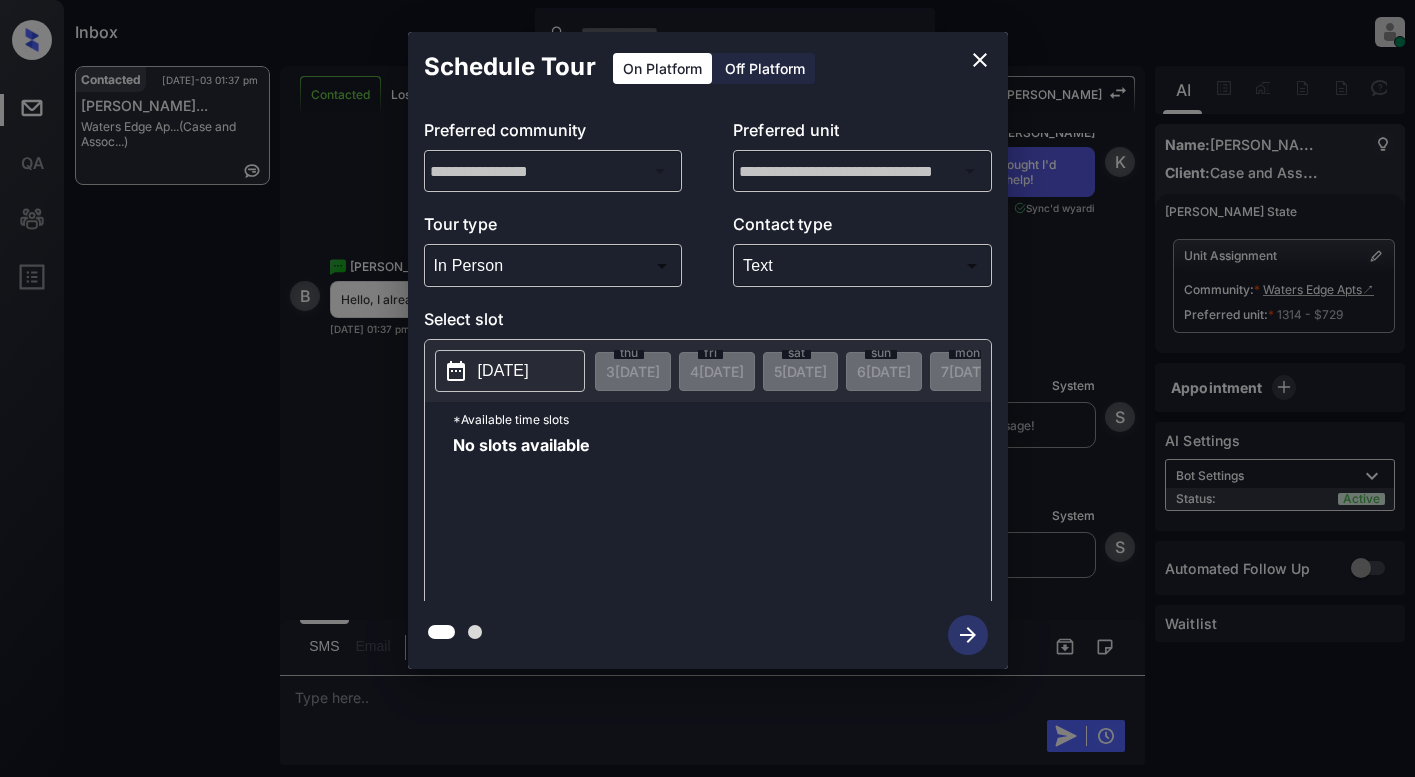 click on "[DATE]" at bounding box center [503, 371] 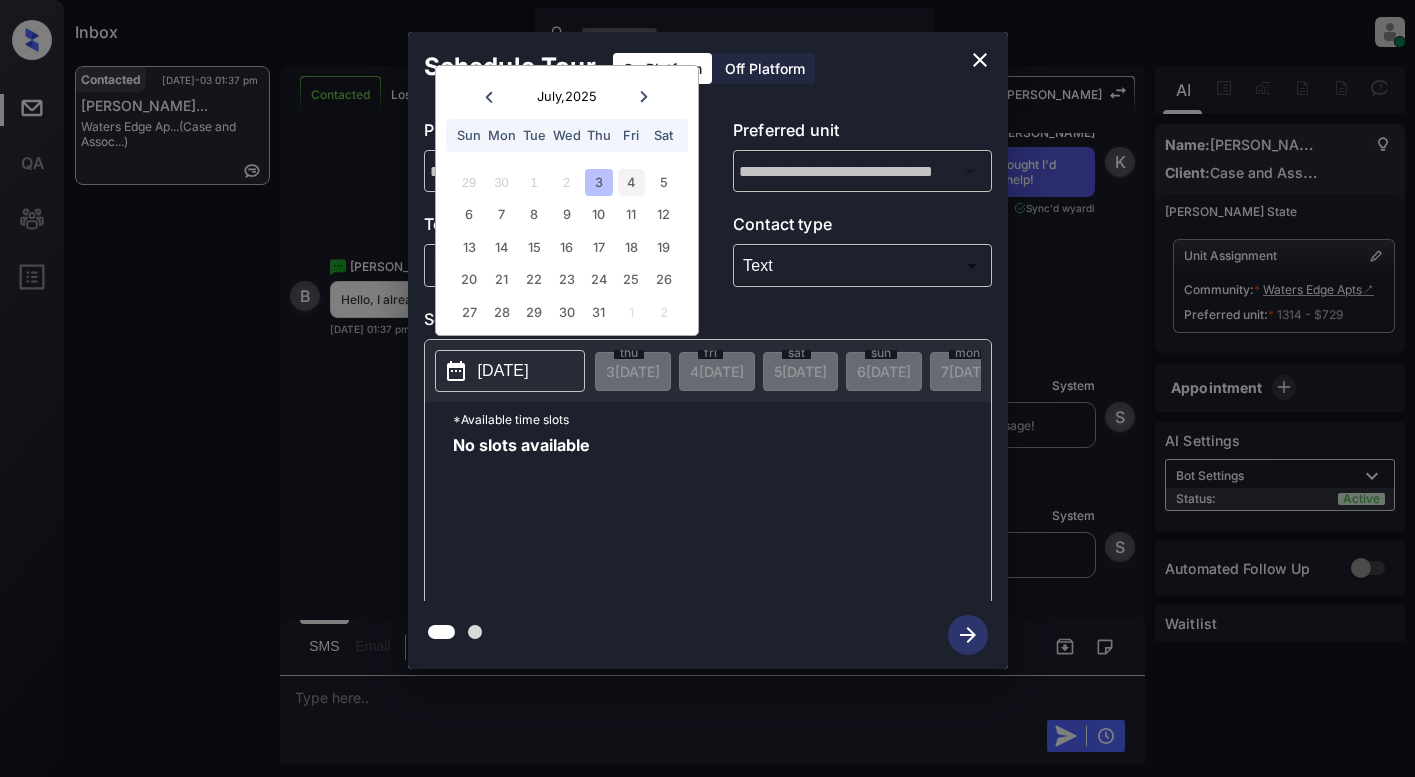 click on "4" at bounding box center (631, 182) 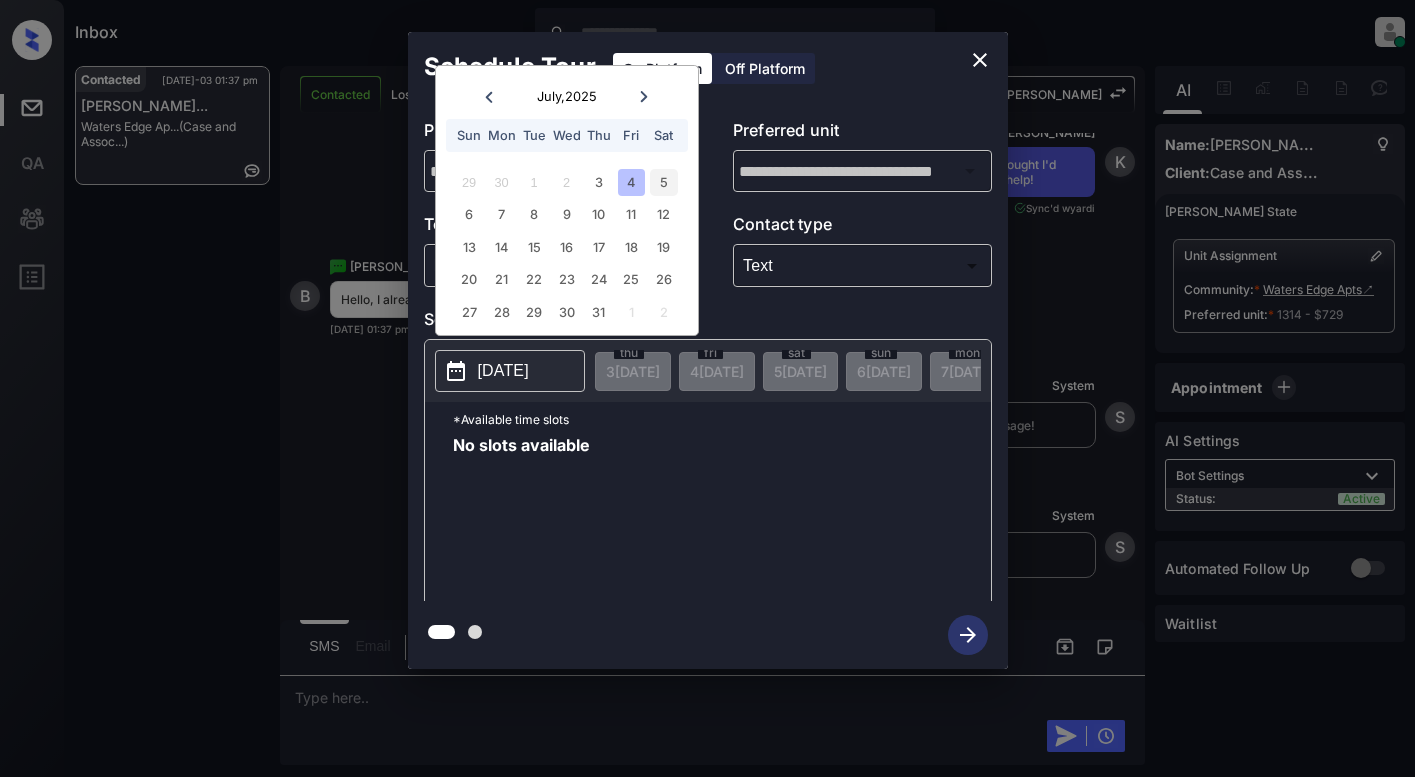 click on "5" at bounding box center (663, 182) 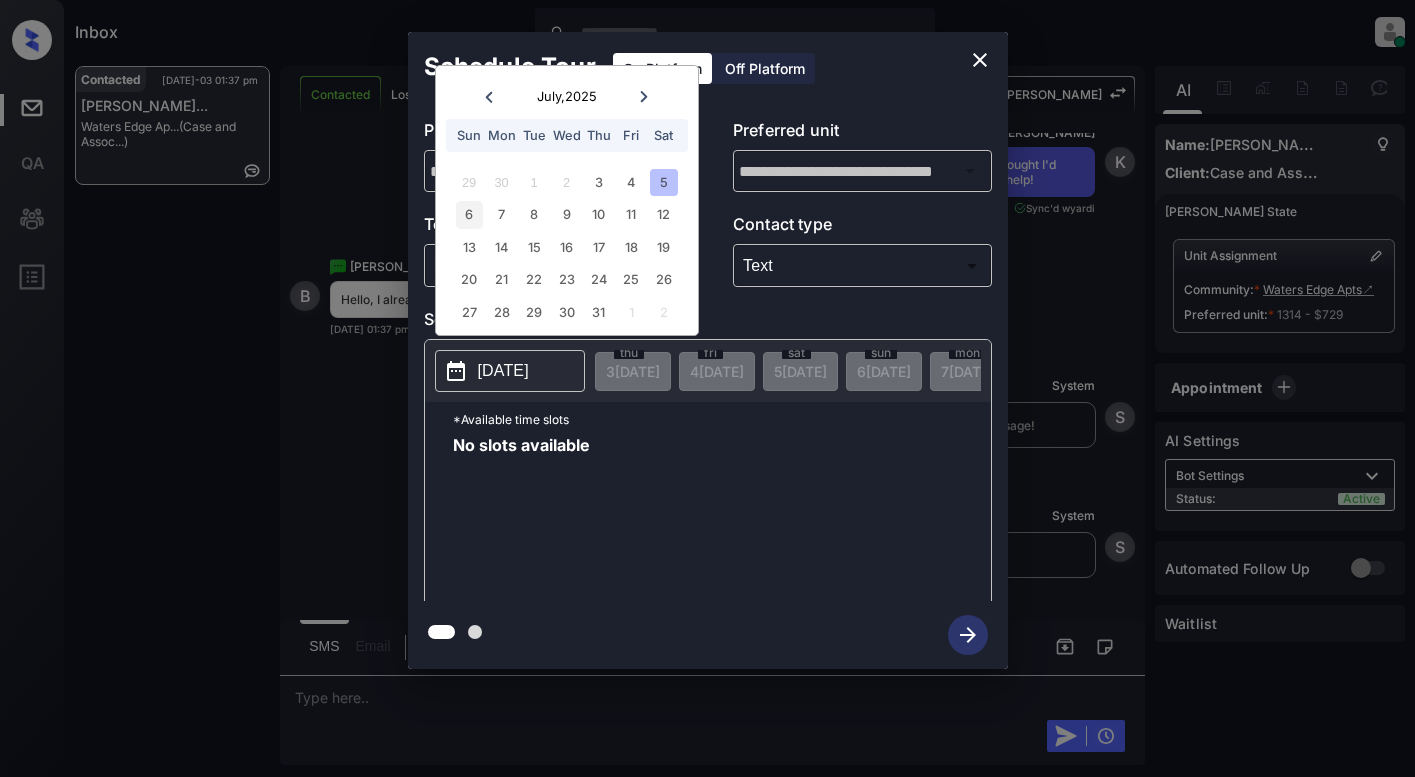 click on "6" at bounding box center (469, 214) 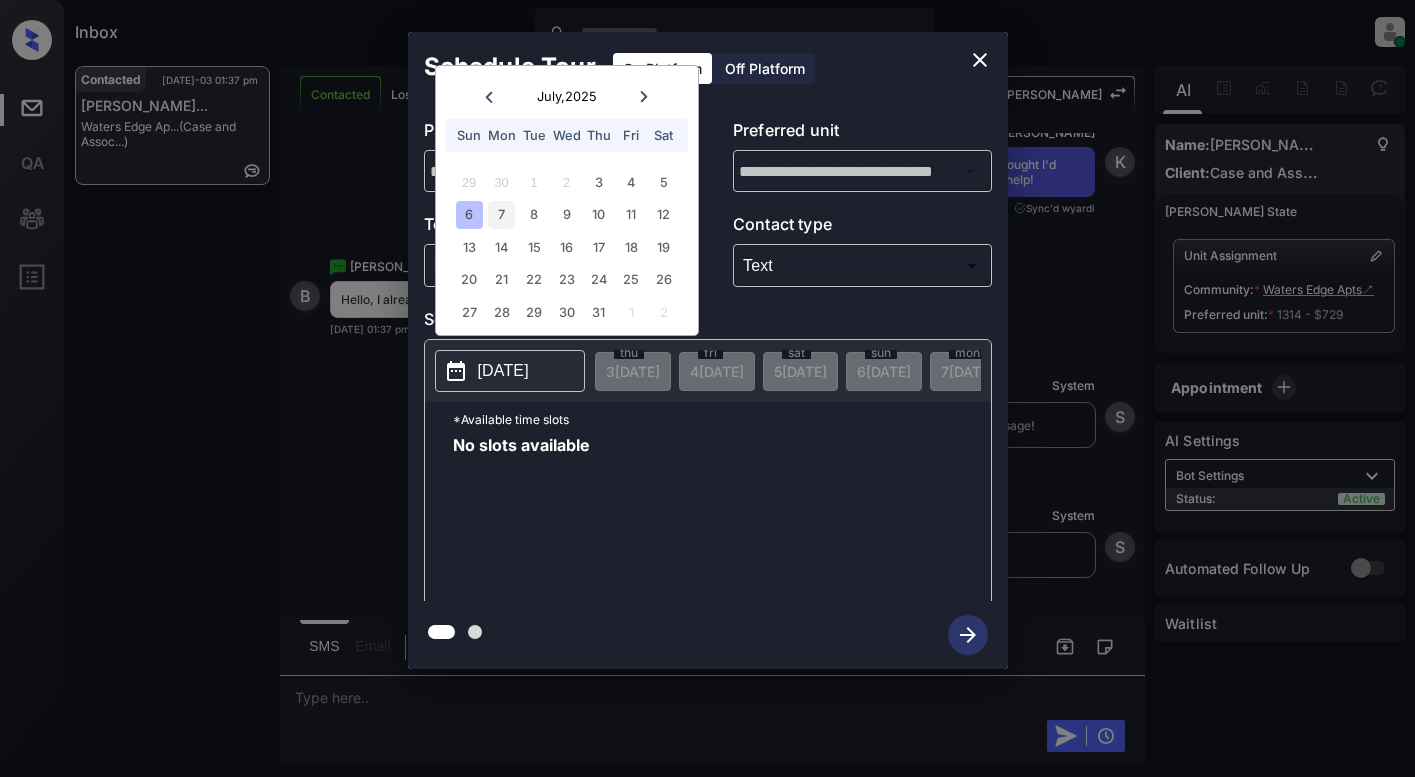 click on "7" at bounding box center (501, 214) 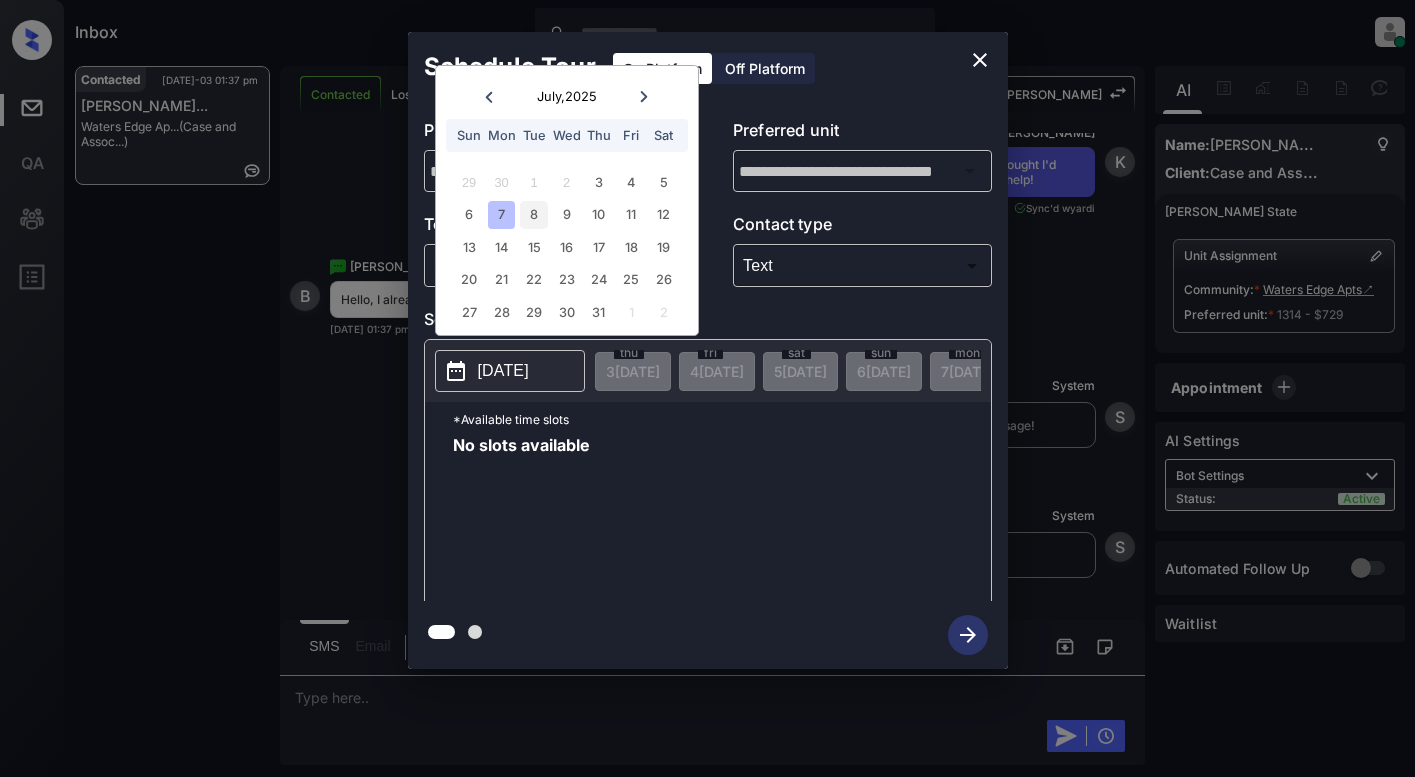 click on "8" at bounding box center [533, 214] 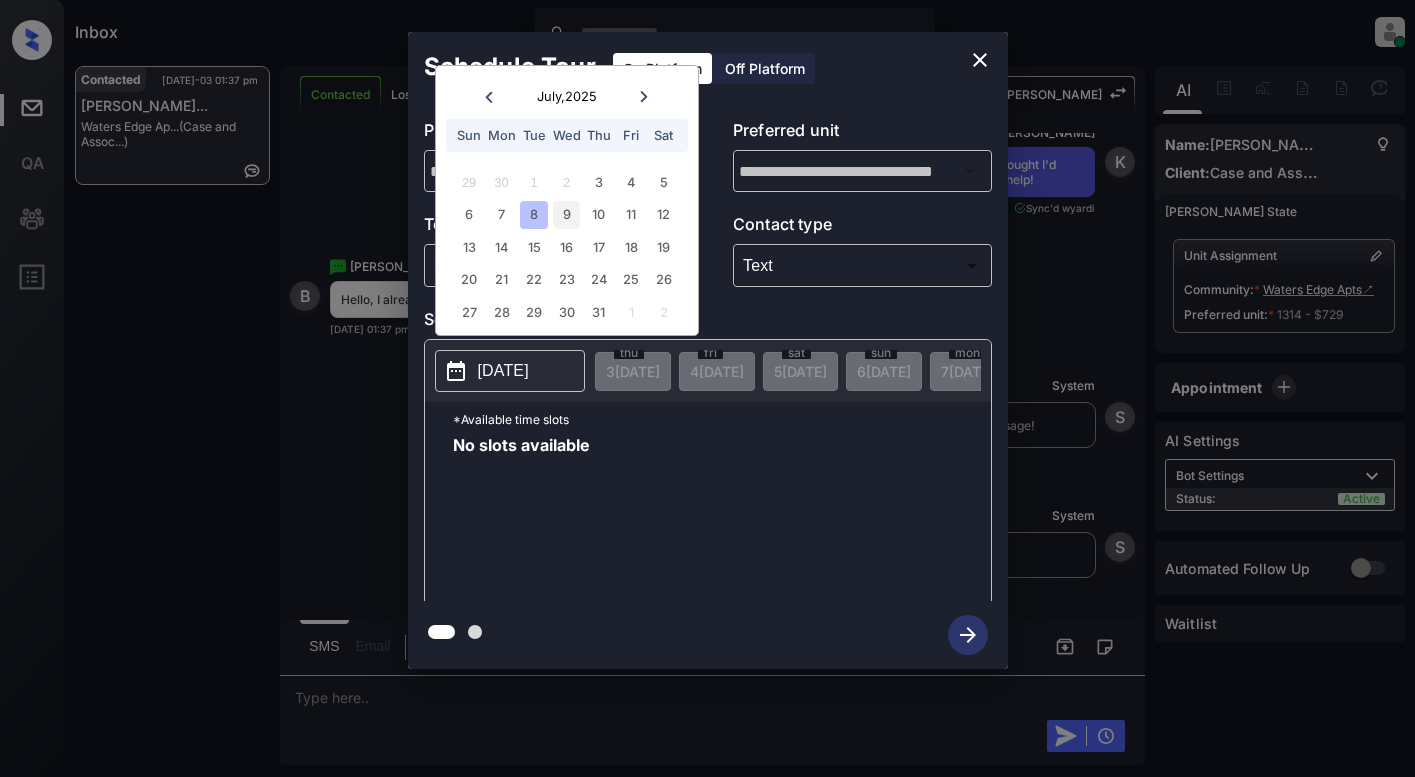 click on "9" at bounding box center (566, 214) 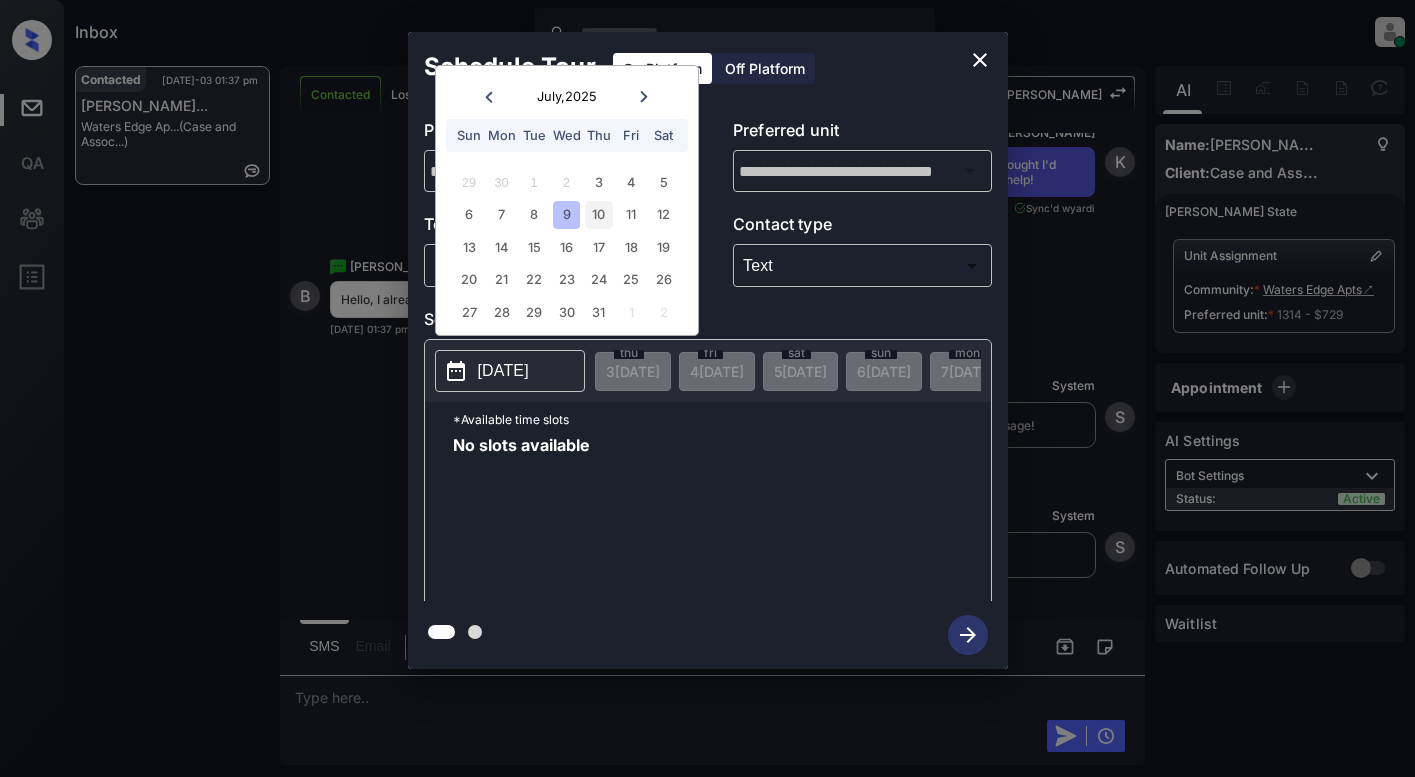 click on "10" at bounding box center (598, 214) 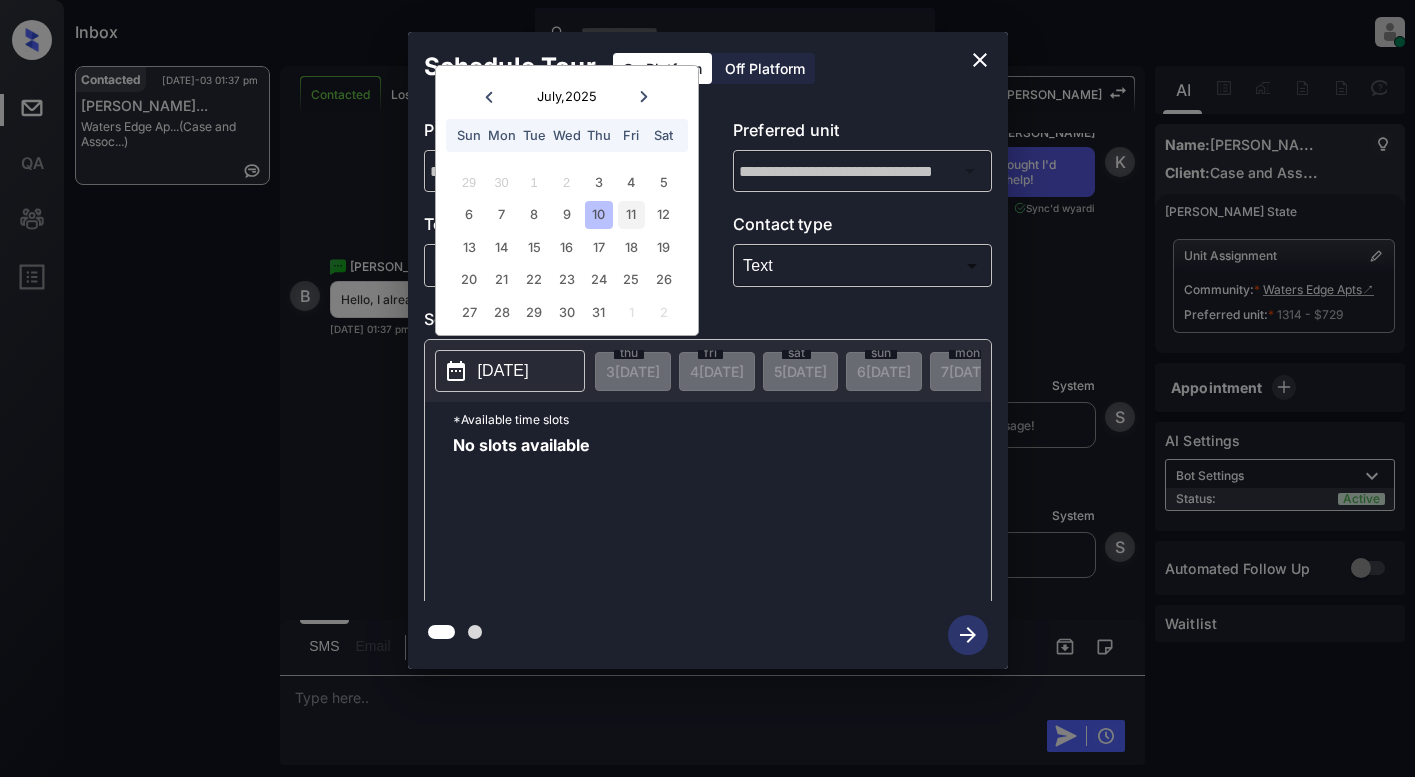 click on "11" at bounding box center (631, 214) 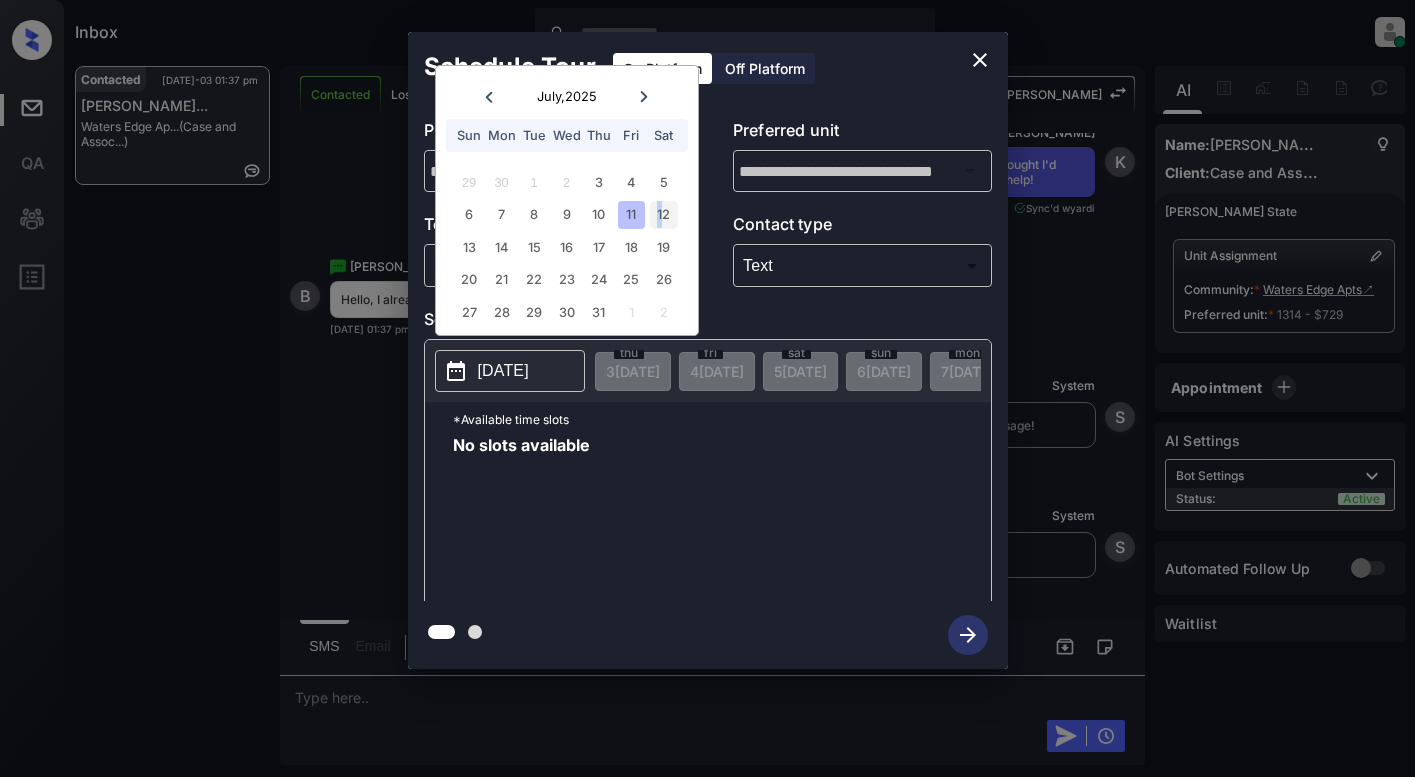 click on "6 7 8 9 10 11 12" at bounding box center [566, 215] 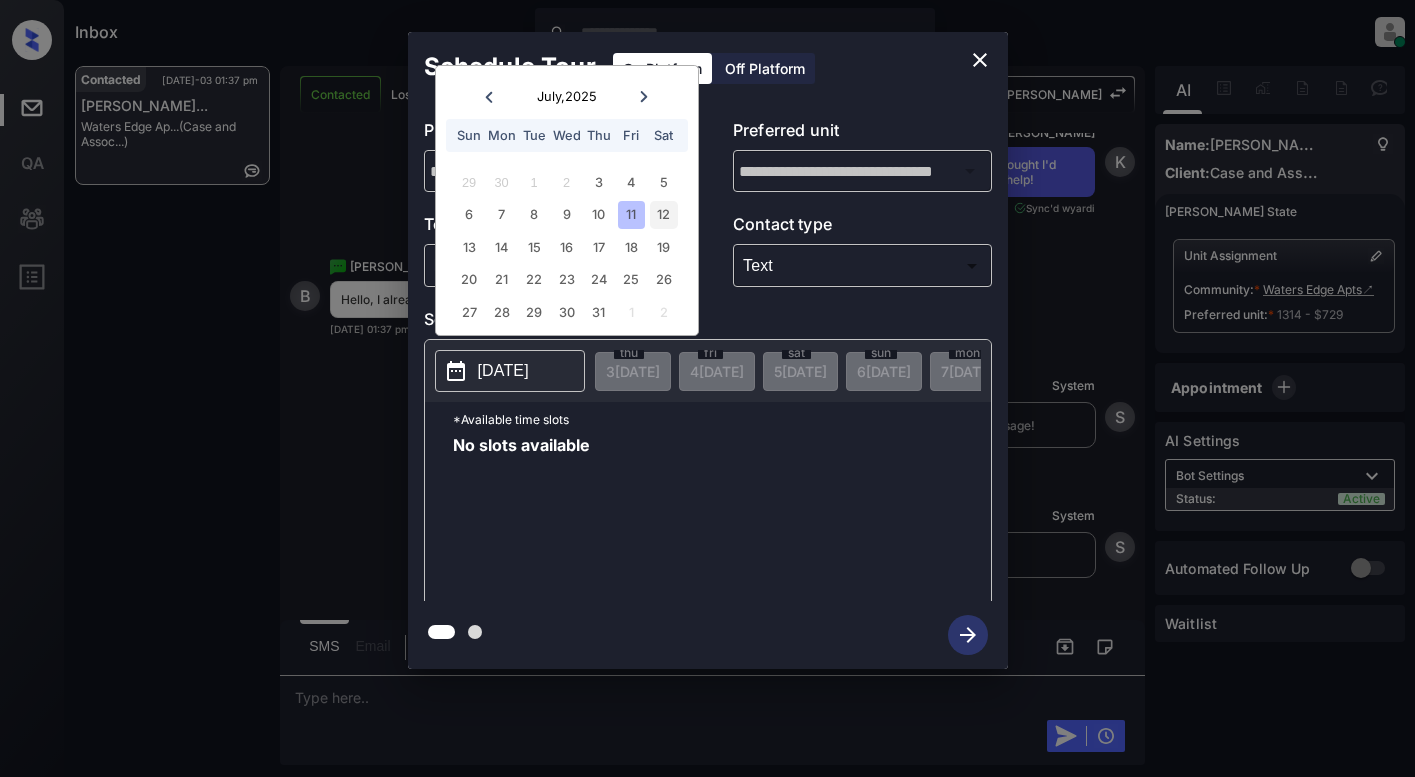 click on "12" at bounding box center (663, 214) 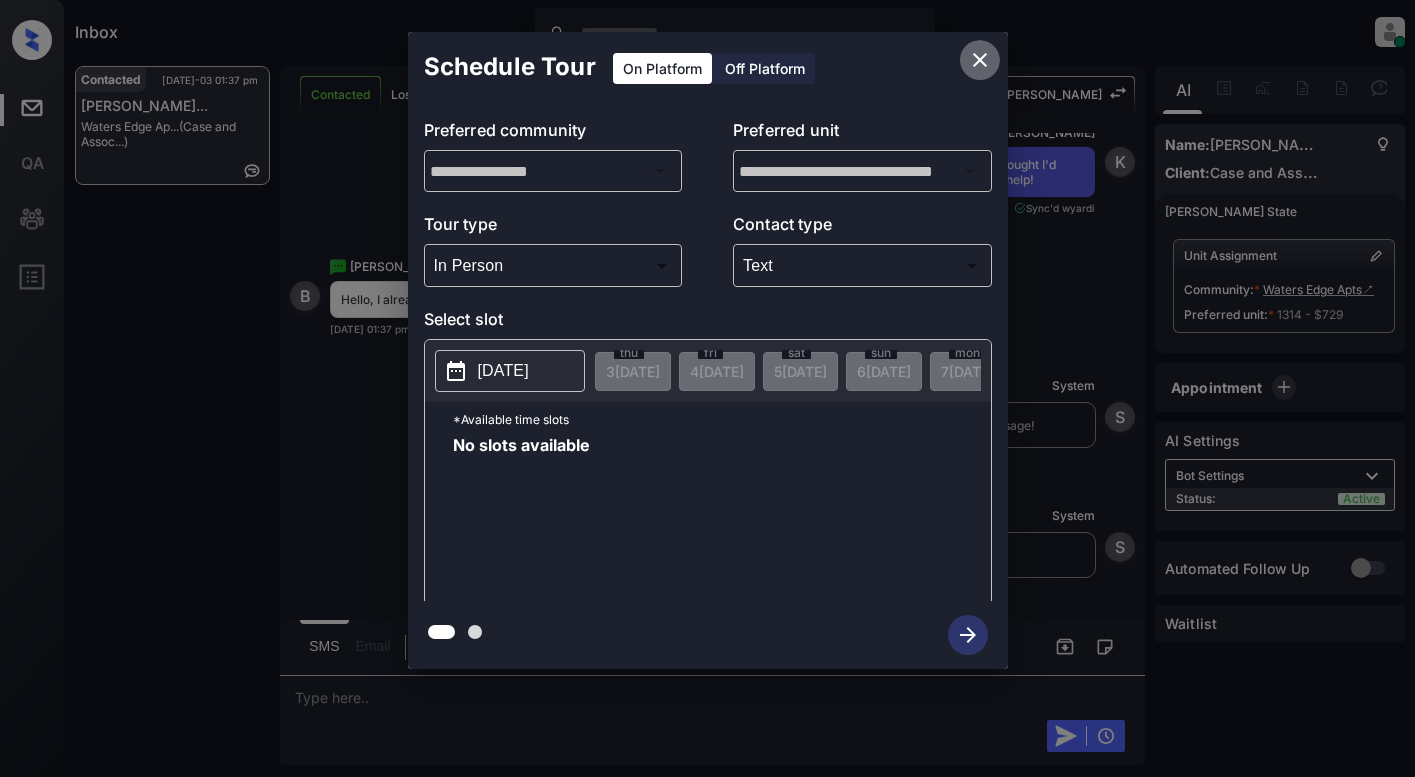 click 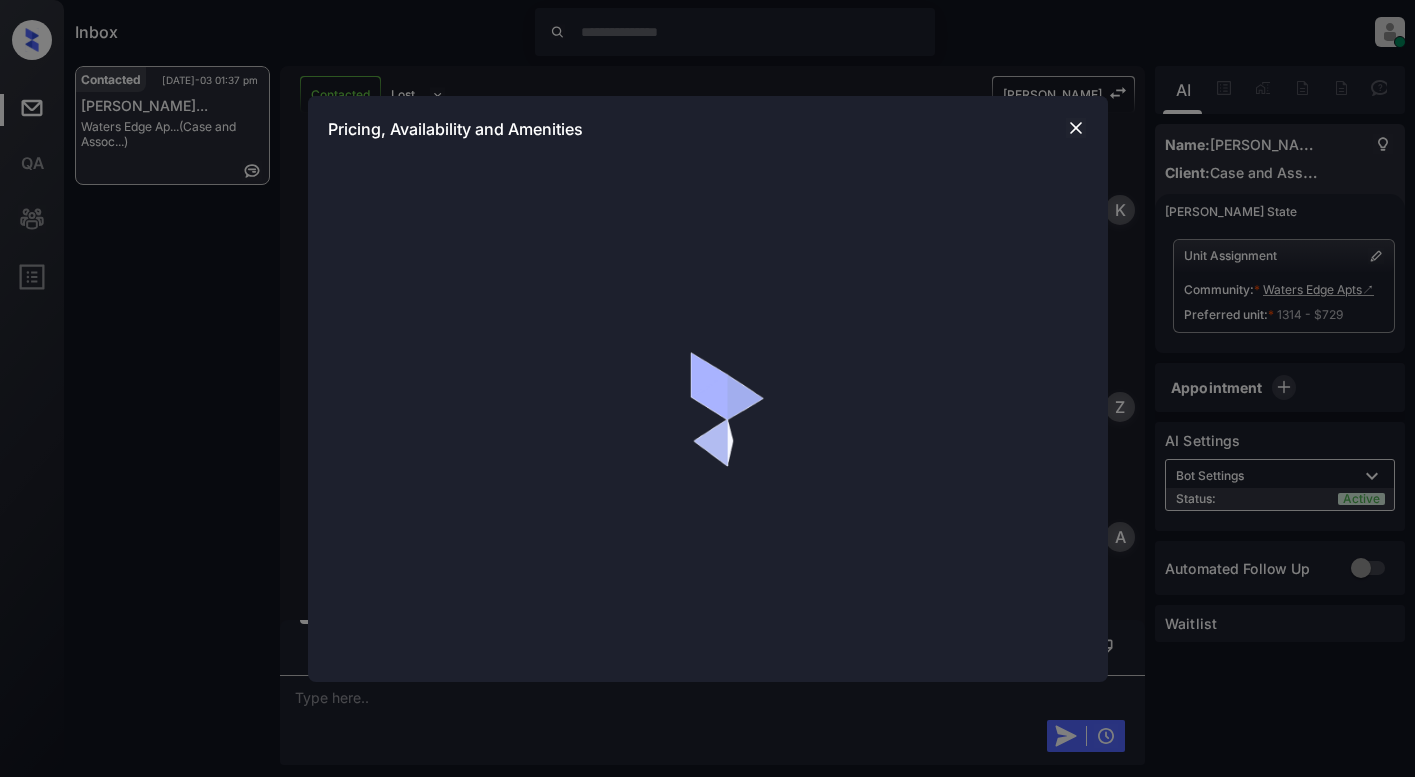 scroll, scrollTop: 0, scrollLeft: 0, axis: both 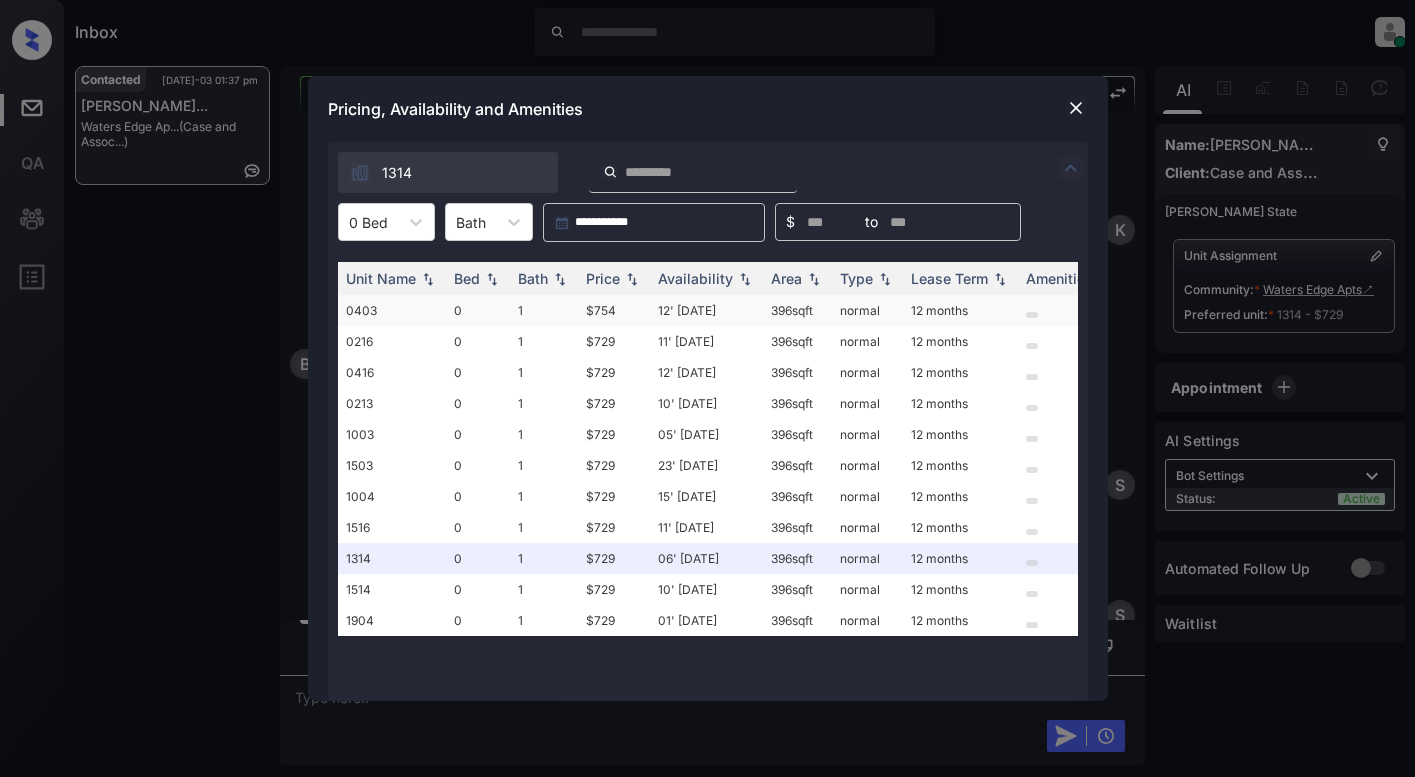 click on "$754" at bounding box center [614, 310] 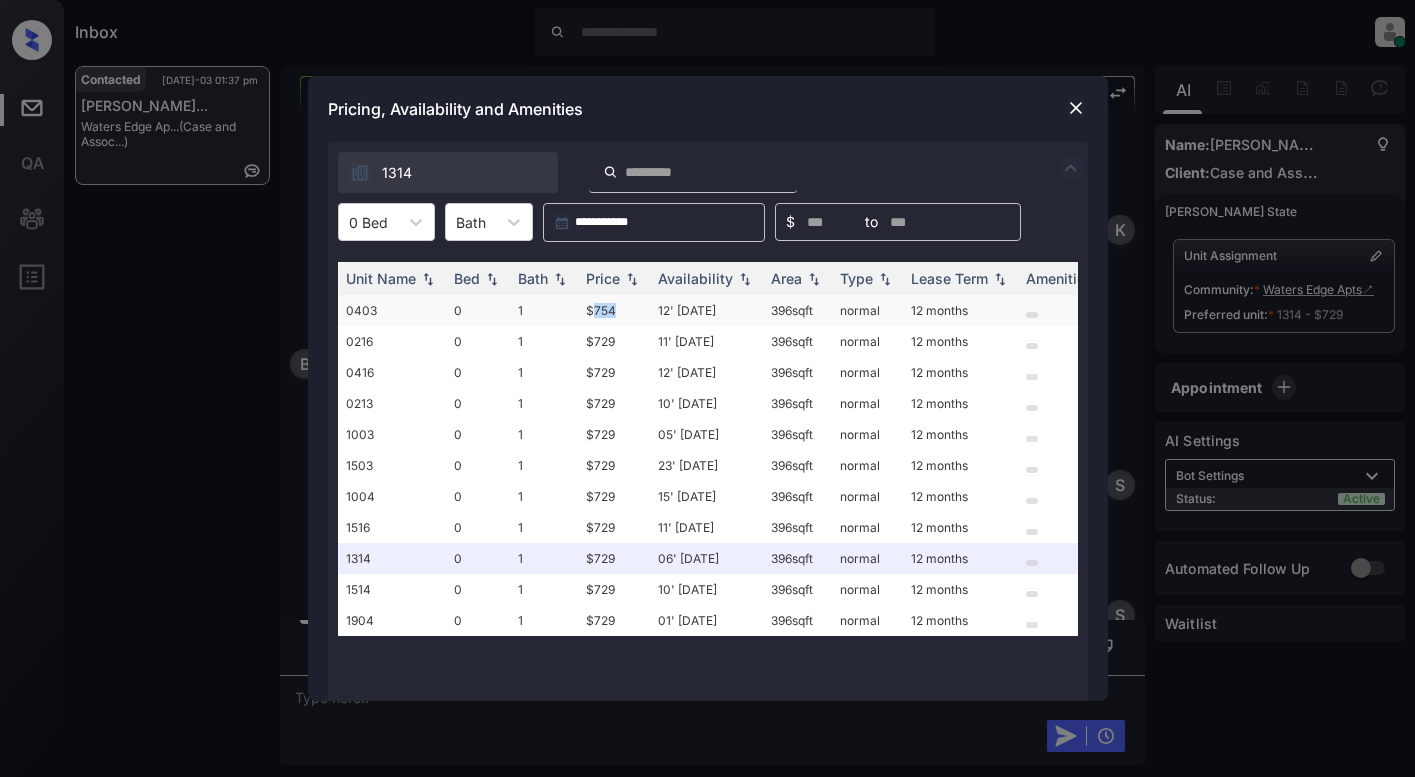 click on "$754" at bounding box center [614, 310] 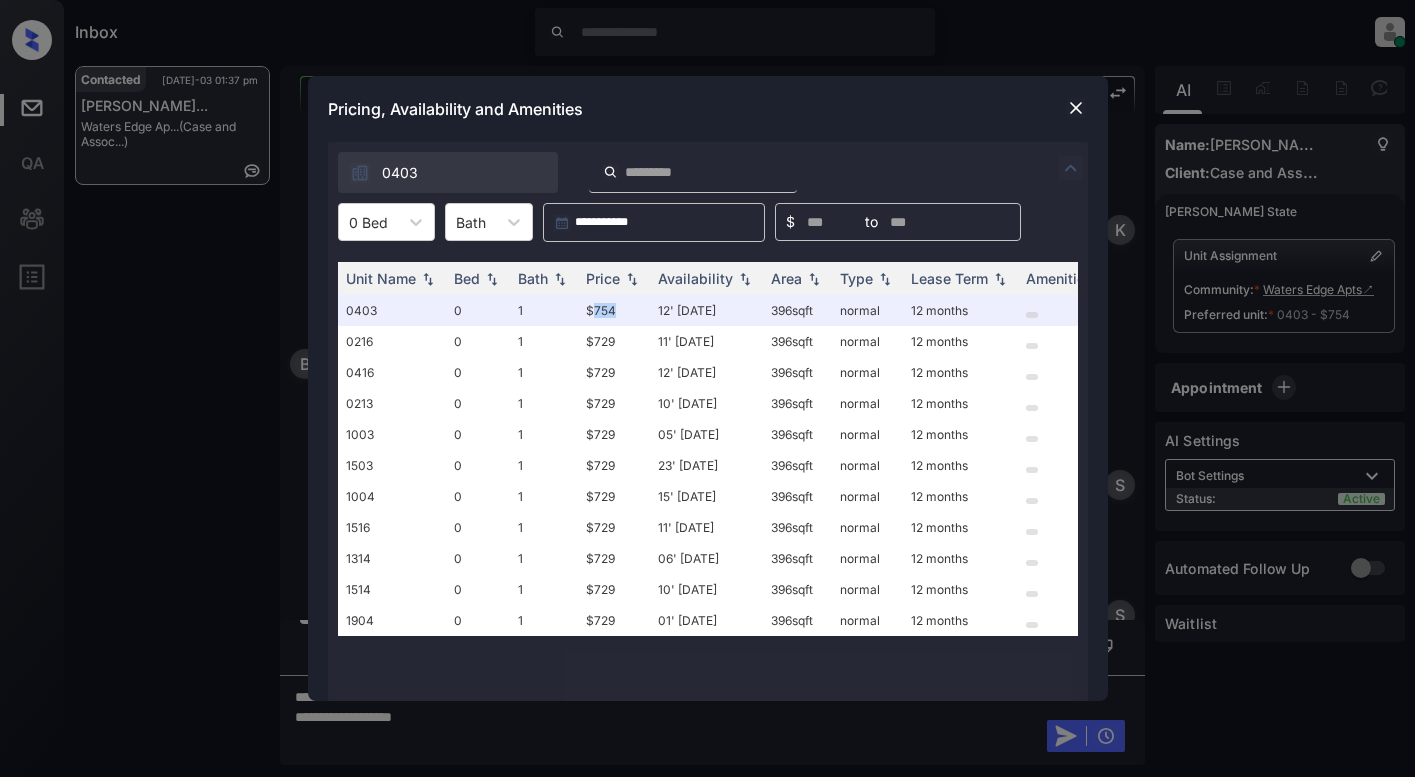 click at bounding box center [1076, 108] 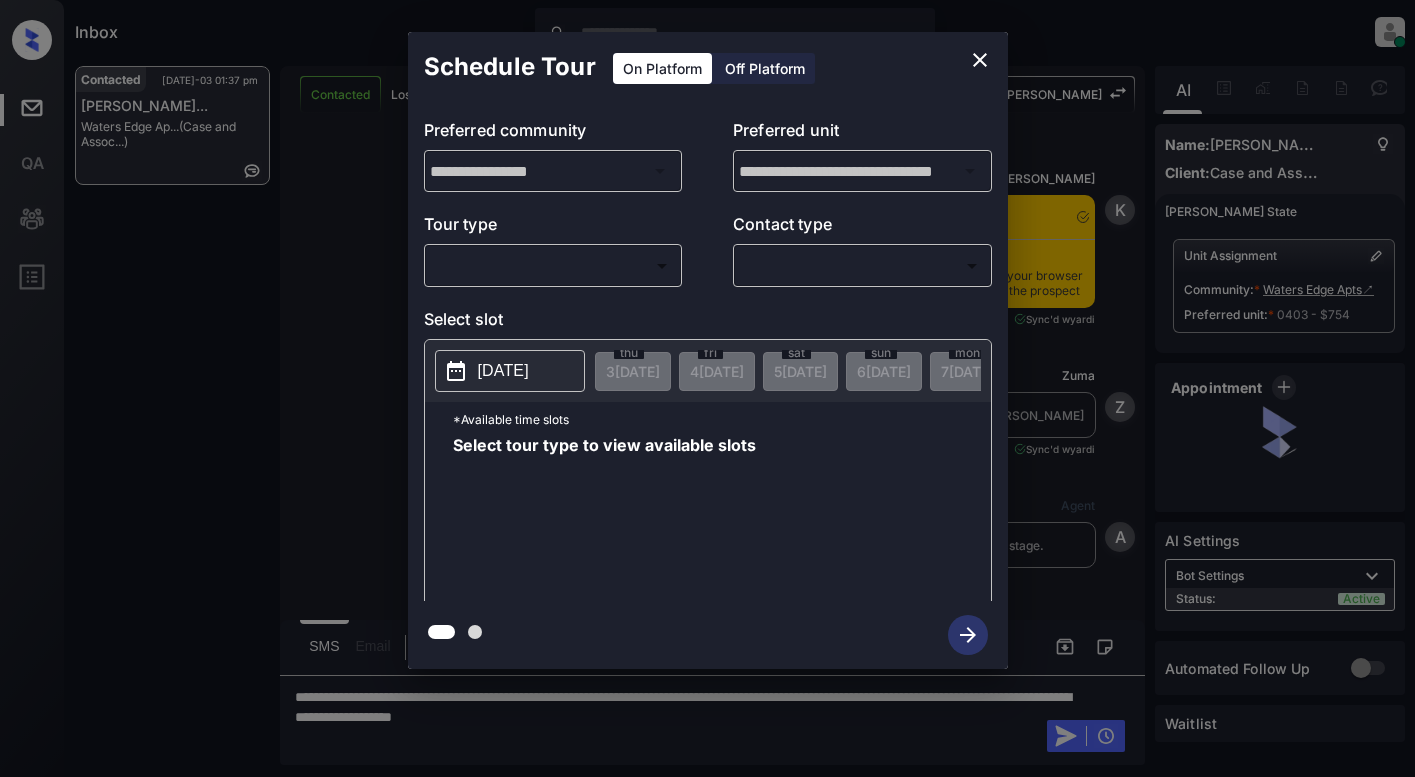 scroll, scrollTop: 0, scrollLeft: 0, axis: both 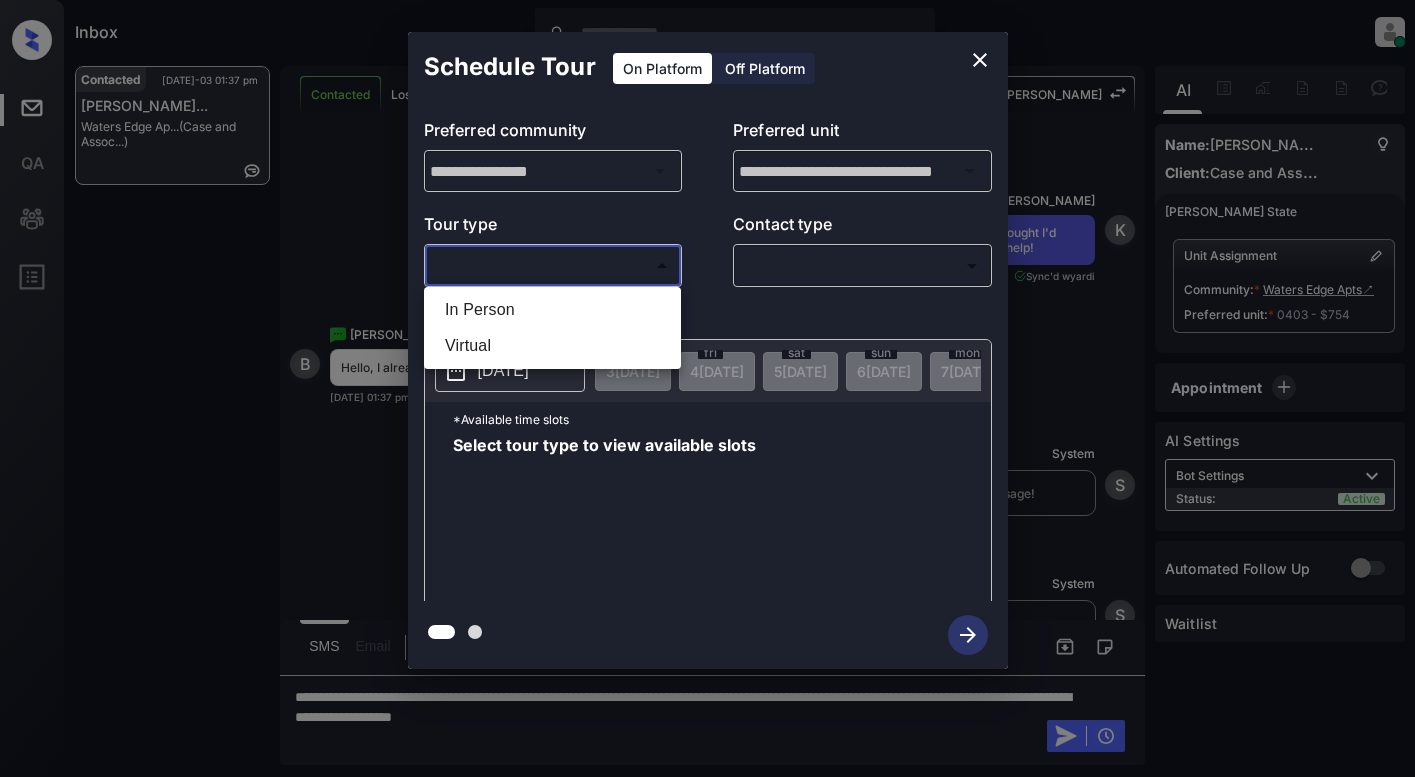 click on "Inbox Lyzzelle [PERSON_NAME] Online Set yourself   offline Set yourself   on break Profile Switch to  light  mode Sign out Contacted [DATE]-03 01:37 pm   [PERSON_NAME]... [PERSON_NAME] Edge Ap...  (Case and Assoc...) Contacted Lost Lead Sentiment: Angry Upon sliding the acknowledgement:  Lead will move to lost stage. * ​ SMS and call option will be set to opt out. AFM will be turned off for the lead. Kelsey New Message [PERSON_NAME] Notes Note: [URL][DOMAIN_NAME] - Paste this link into your browser to view [PERSON_NAME] conversation with the prospect [DATE] 05:10 pm  Sync'd w  yardi K New Message [PERSON_NAME] Lead transferred to leasing agent: [PERSON_NAME] [DATE] 05:10 pm  Sync'd w  yardi Z New Message Agent Lead created via leadPoller in Inbound stage. [DATE] 05:10 pm A New Message Agent AFM Request sent to [PERSON_NAME]. [DATE] 05:10 pm A New Message Agent Notes Note: Structured Note:
Move In Date: [DATE]
Bedroom: 1
ILS Note:
Interested In: Junior [DATE] 05:10 pm A [PERSON_NAME]" at bounding box center [707, 388] 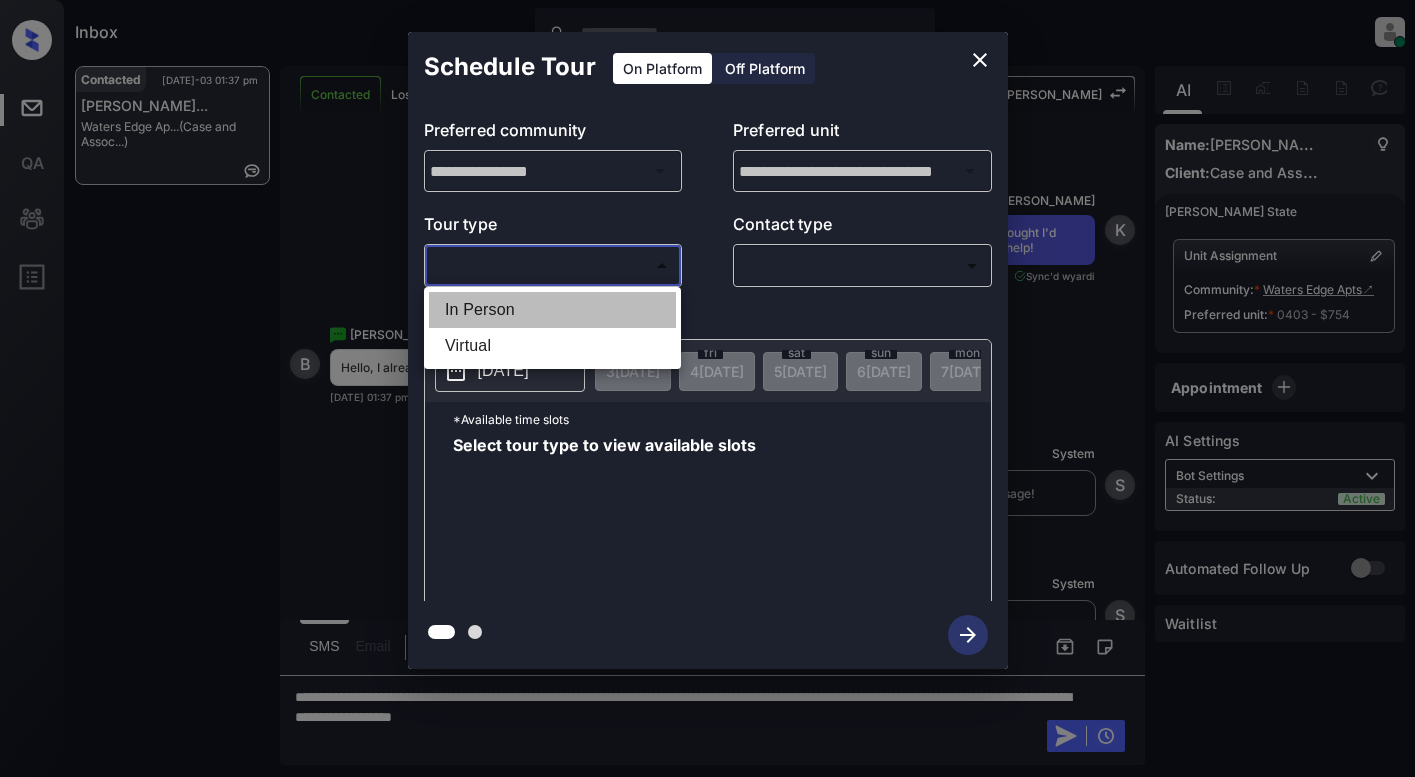 click on "In Person" at bounding box center (552, 310) 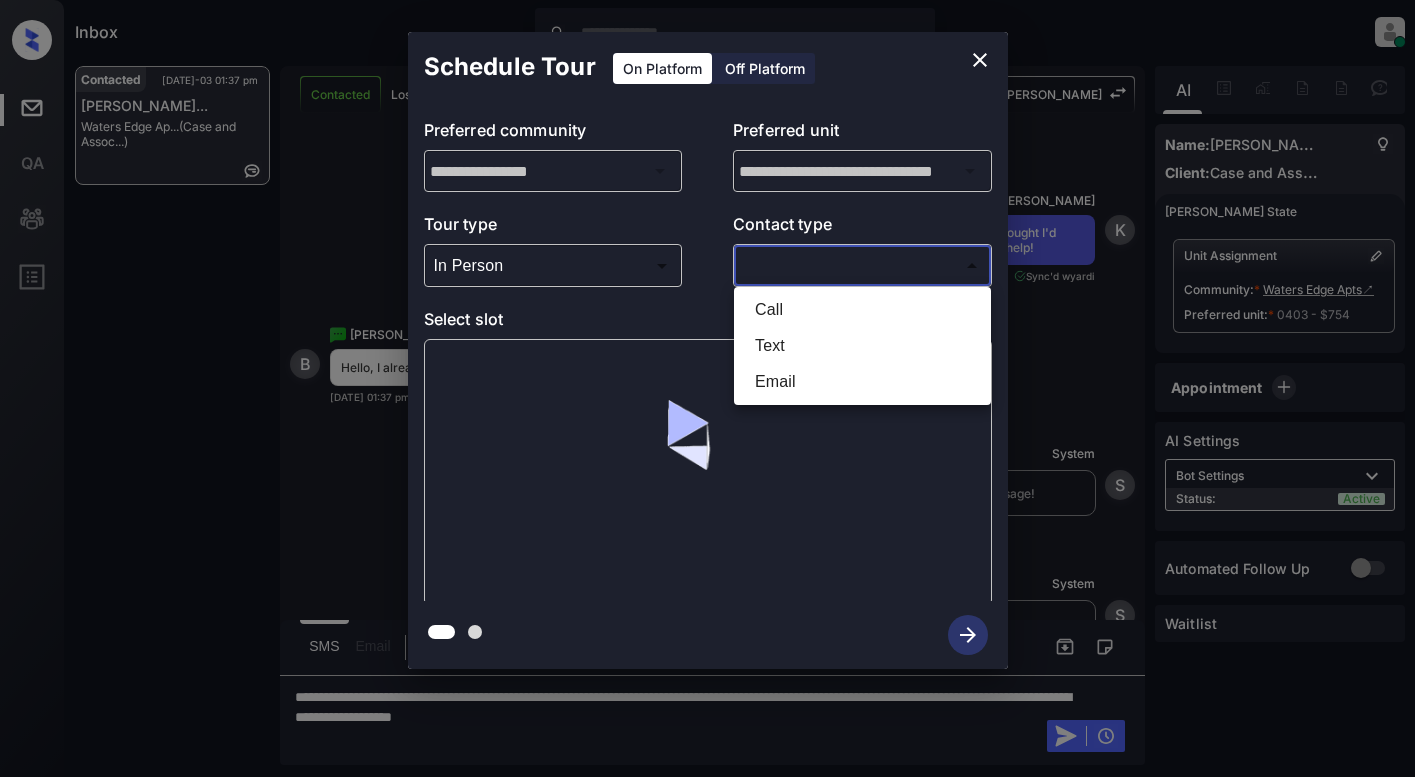 click on "Inbox Lyzzelle [PERSON_NAME] Online Set yourself   offline Set yourself   on break Profile Switch to  light  mode Sign out Contacted [DATE]-03 01:37 pm   [PERSON_NAME]... [PERSON_NAME] Edge Ap...  (Case and Assoc...) Contacted Lost Lead Sentiment: Angry Upon sliding the acknowledgement:  Lead will move to lost stage. * ​ SMS and call option will be set to opt out. AFM will be turned off for the lead. Kelsey New Message [PERSON_NAME] Notes Note: [URL][DOMAIN_NAME] - Paste this link into your browser to view [PERSON_NAME] conversation with the prospect [DATE] 05:10 pm  Sync'd w  yardi K New Message [PERSON_NAME] Lead transferred to leasing agent: [PERSON_NAME] [DATE] 05:10 pm  Sync'd w  yardi Z New Message Agent Lead created via leadPoller in Inbound stage. [DATE] 05:10 pm A New Message Agent AFM Request sent to [PERSON_NAME]. [DATE] 05:10 pm A New Message Agent Notes Note: Structured Note:
Move In Date: [DATE]
Bedroom: 1
ILS Note:
Interested In: Junior [DATE] 05:10 pm A [PERSON_NAME]" at bounding box center [707, 388] 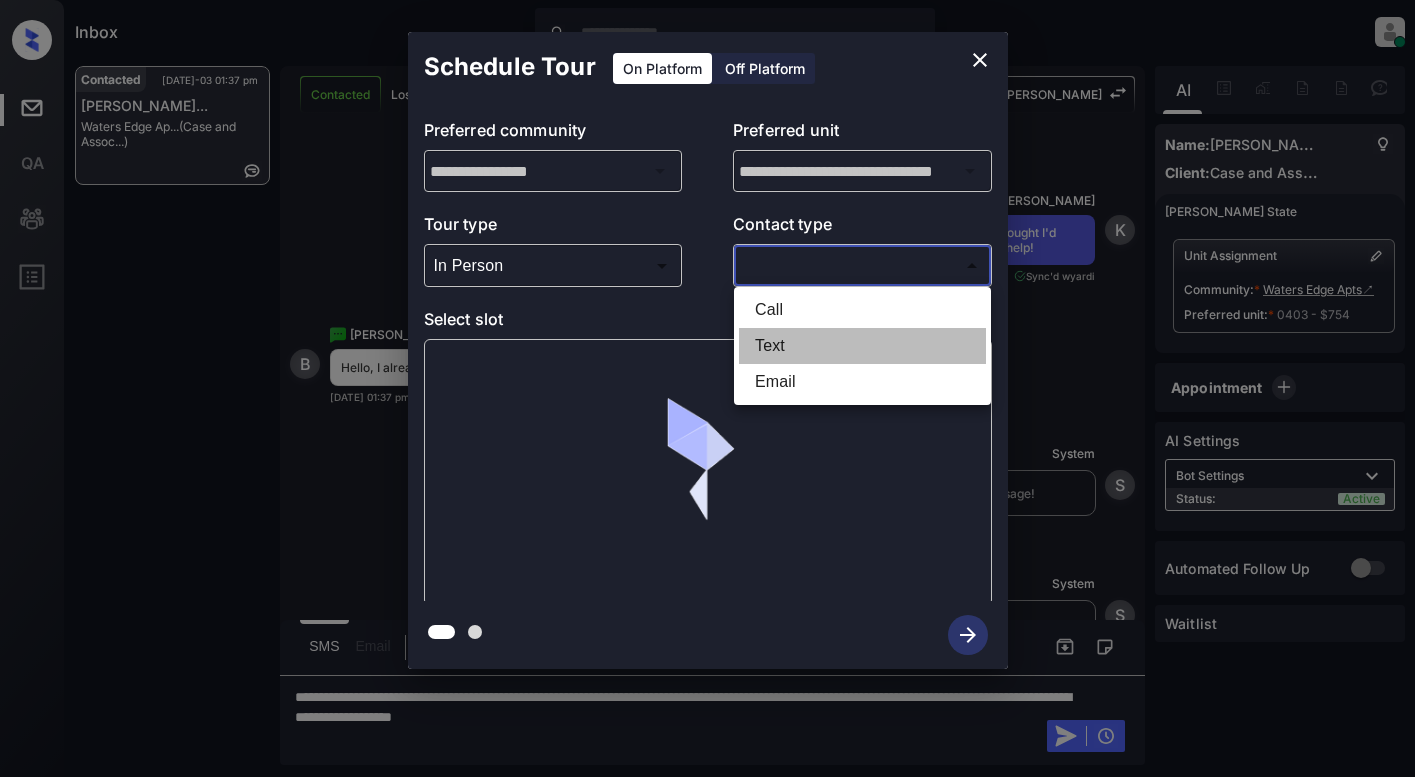click on "Text" at bounding box center (862, 346) 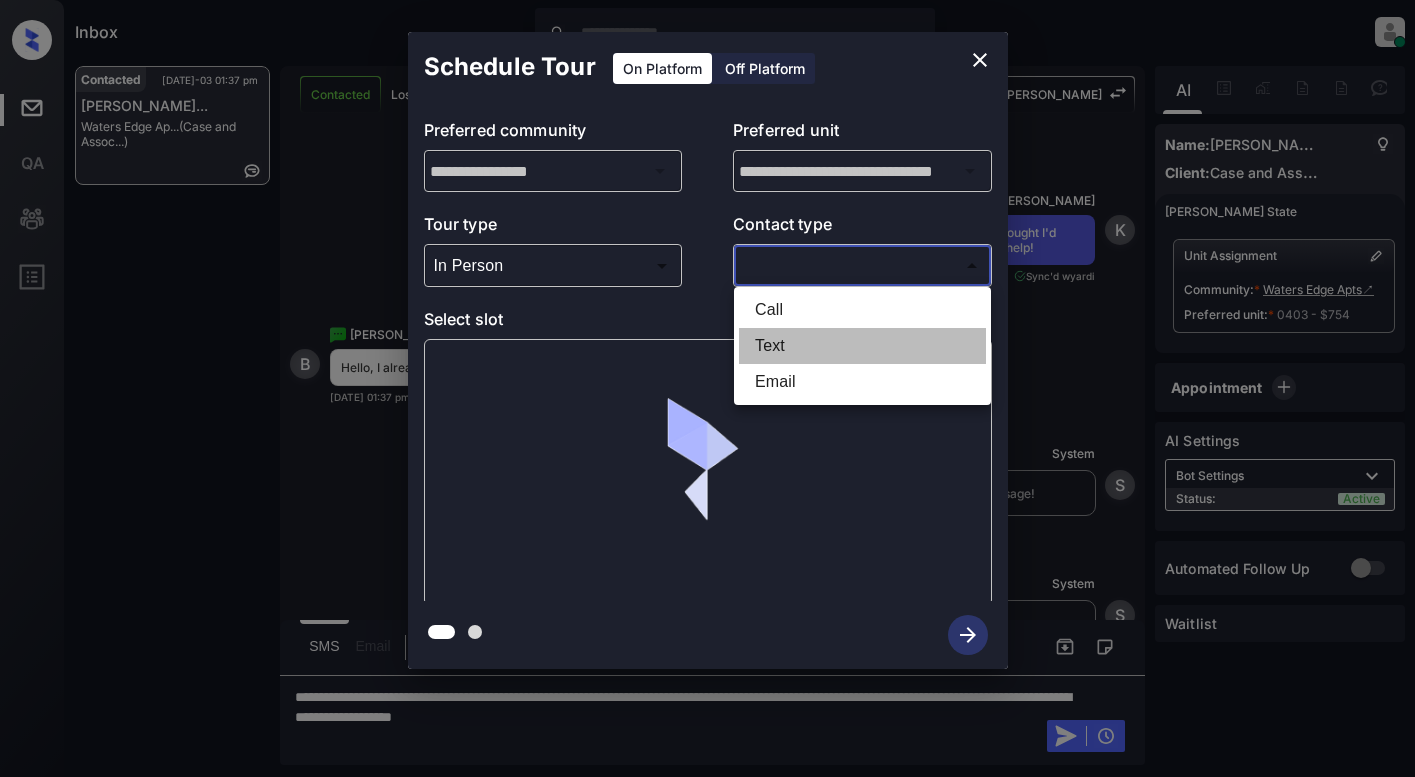 type on "****" 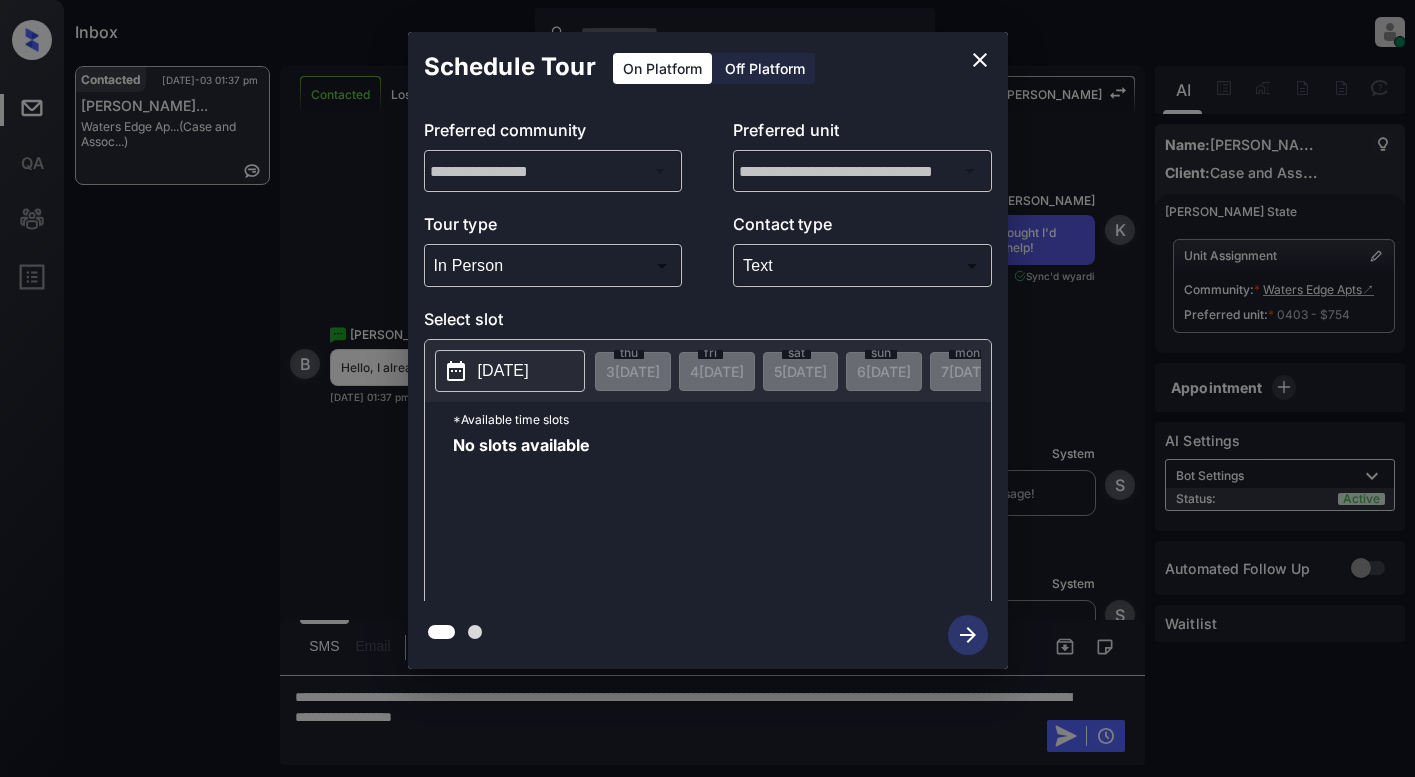 click on "[DATE]" at bounding box center (503, 371) 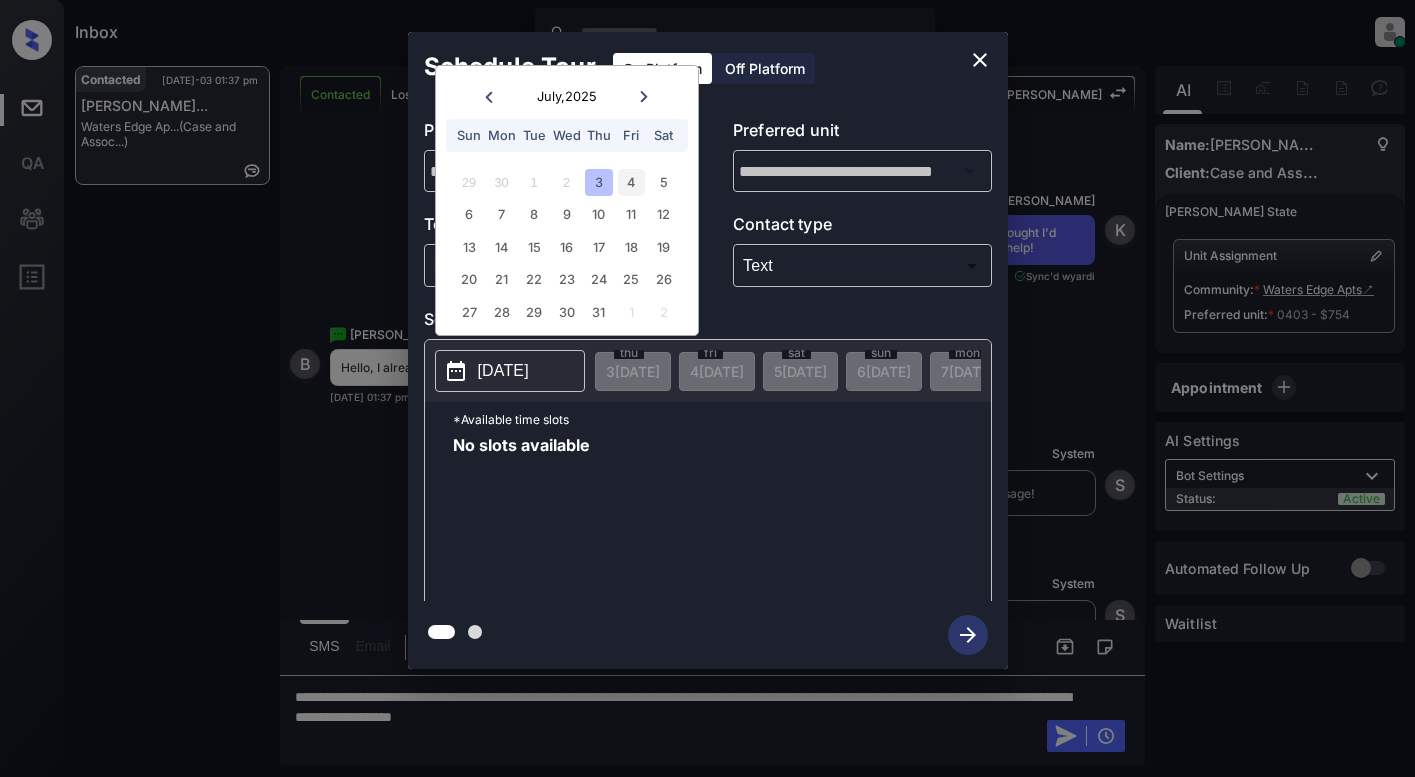 click on "4" at bounding box center (631, 182) 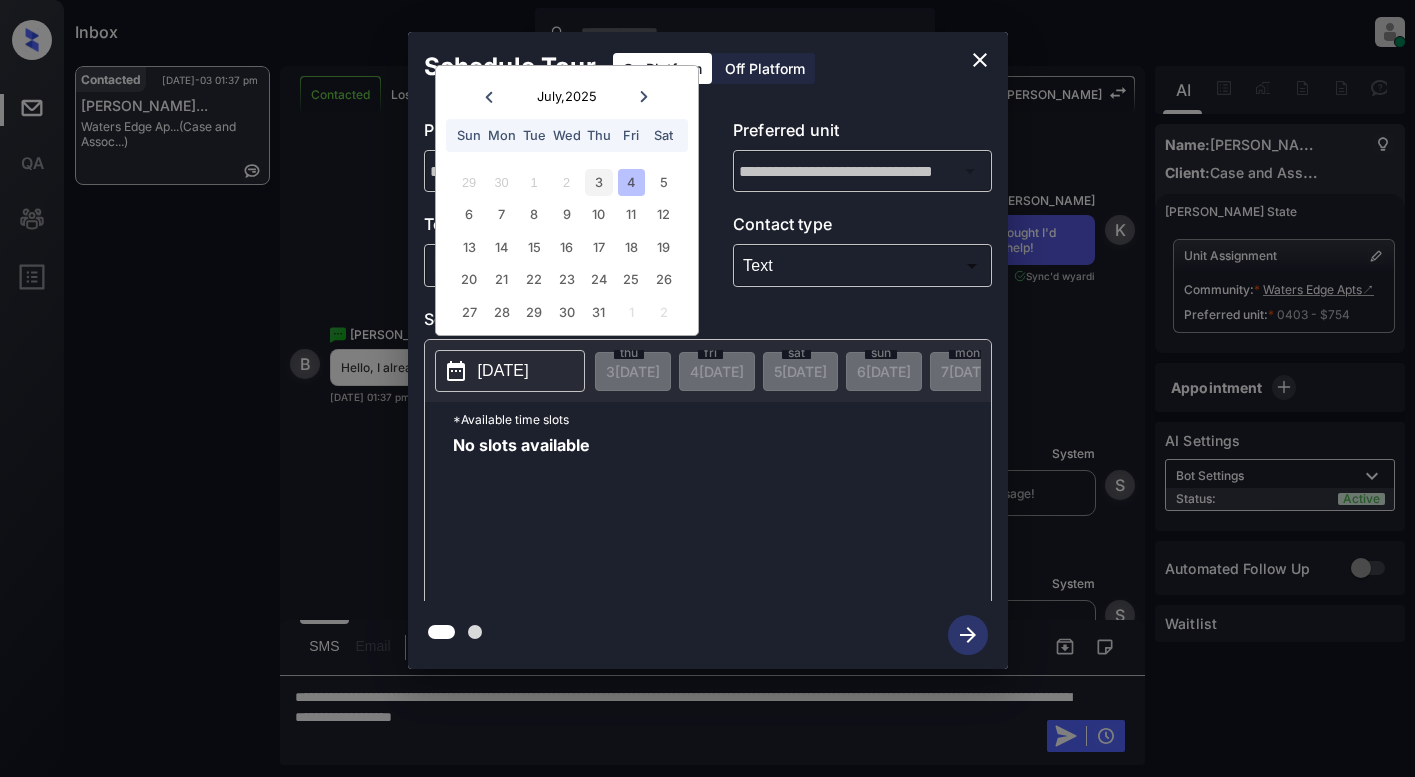 click on "3" at bounding box center (598, 182) 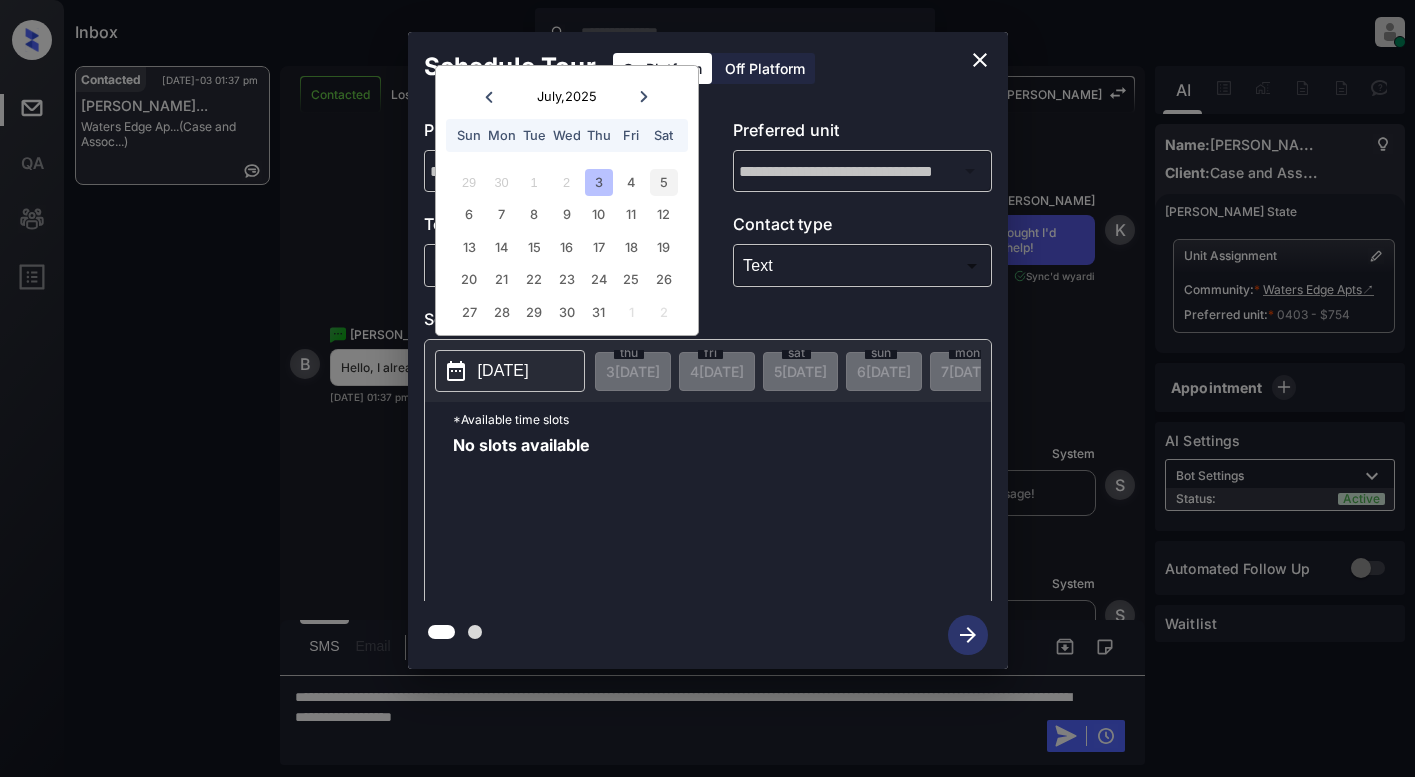 click on "5" at bounding box center [663, 182] 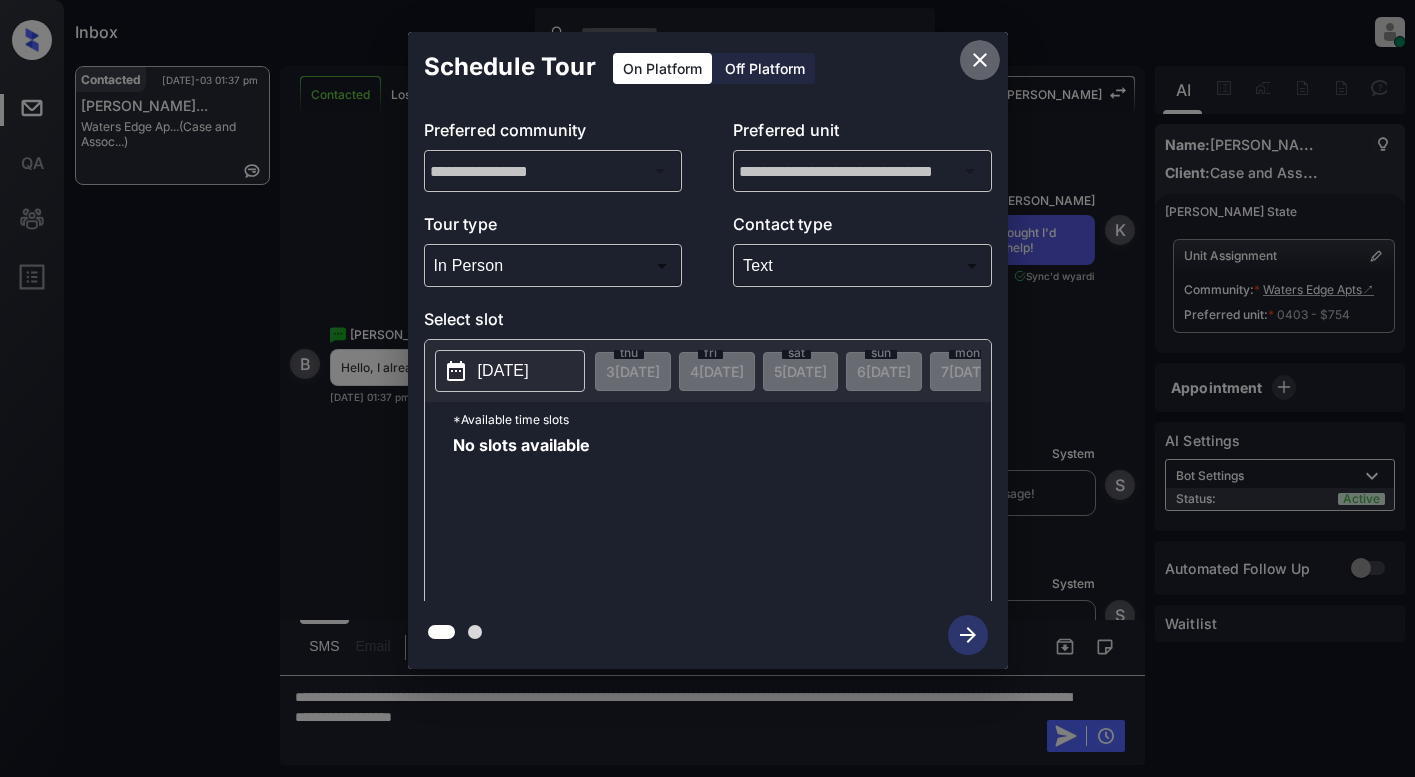 click 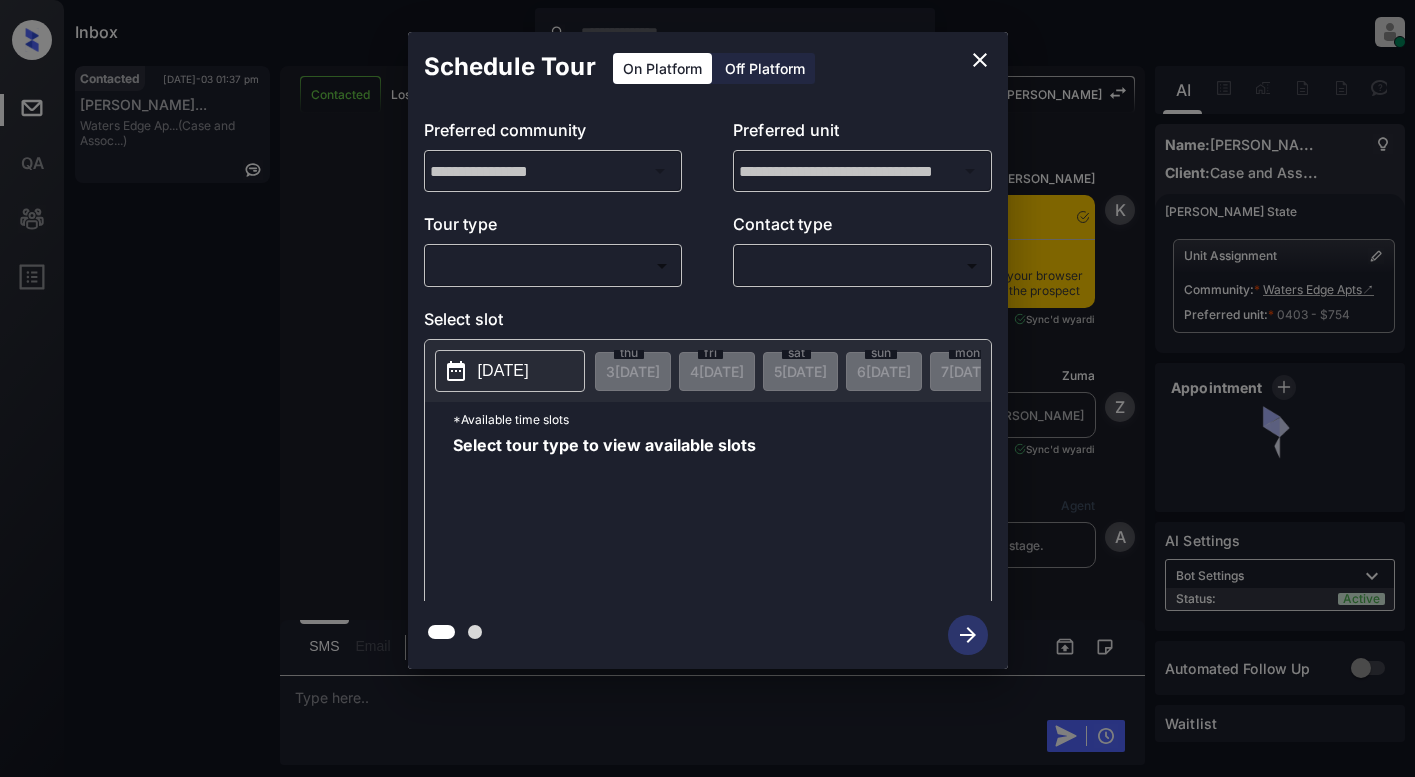 scroll, scrollTop: 0, scrollLeft: 0, axis: both 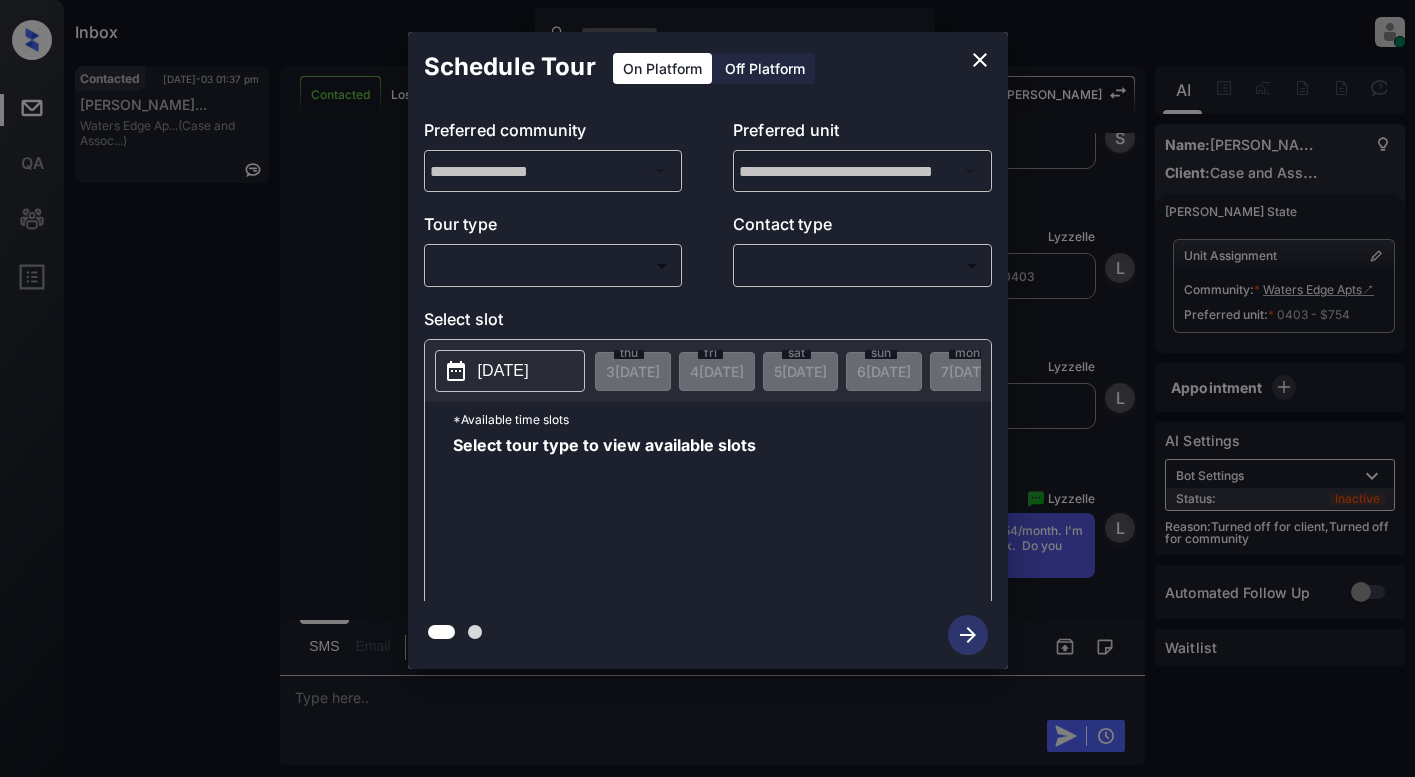 click on "Inbox Lyzzelle [PERSON_NAME] Online Set yourself   offline Set yourself   on break Profile Switch to  light  mode Sign out Contacted [DATE]-03 01:37 pm   [PERSON_NAME]... [PERSON_NAME] Edge Ap...  (Case and Assoc...) Contacted Lost Lead Sentiment: Angry Upon sliding the acknowledgement:  Lead will move to lost stage. * ​ SMS and call option will be set to opt out. AFM will be turned off for the lead. Kelsey New Message [PERSON_NAME] Notes Note: [URL][DOMAIN_NAME] - Paste this link into your browser to view [PERSON_NAME] conversation with the prospect [DATE] 05:10 pm  Sync'd w  yardi K New Message [PERSON_NAME] Lead transferred to leasing agent: [PERSON_NAME] [DATE] 05:10 pm  Sync'd w  yardi Z New Message Agent Lead created via leadPoller in Inbound stage. [DATE] 05:10 pm A New Message Agent AFM Request sent to [PERSON_NAME]. [DATE] 05:10 pm A New Message Agent Notes Note: Structured Note:
Move In Date: [DATE]
Bedroom: 1
ILS Note:
Interested In: Junior [DATE] 05:10 pm A [PERSON_NAME]" at bounding box center [707, 388] 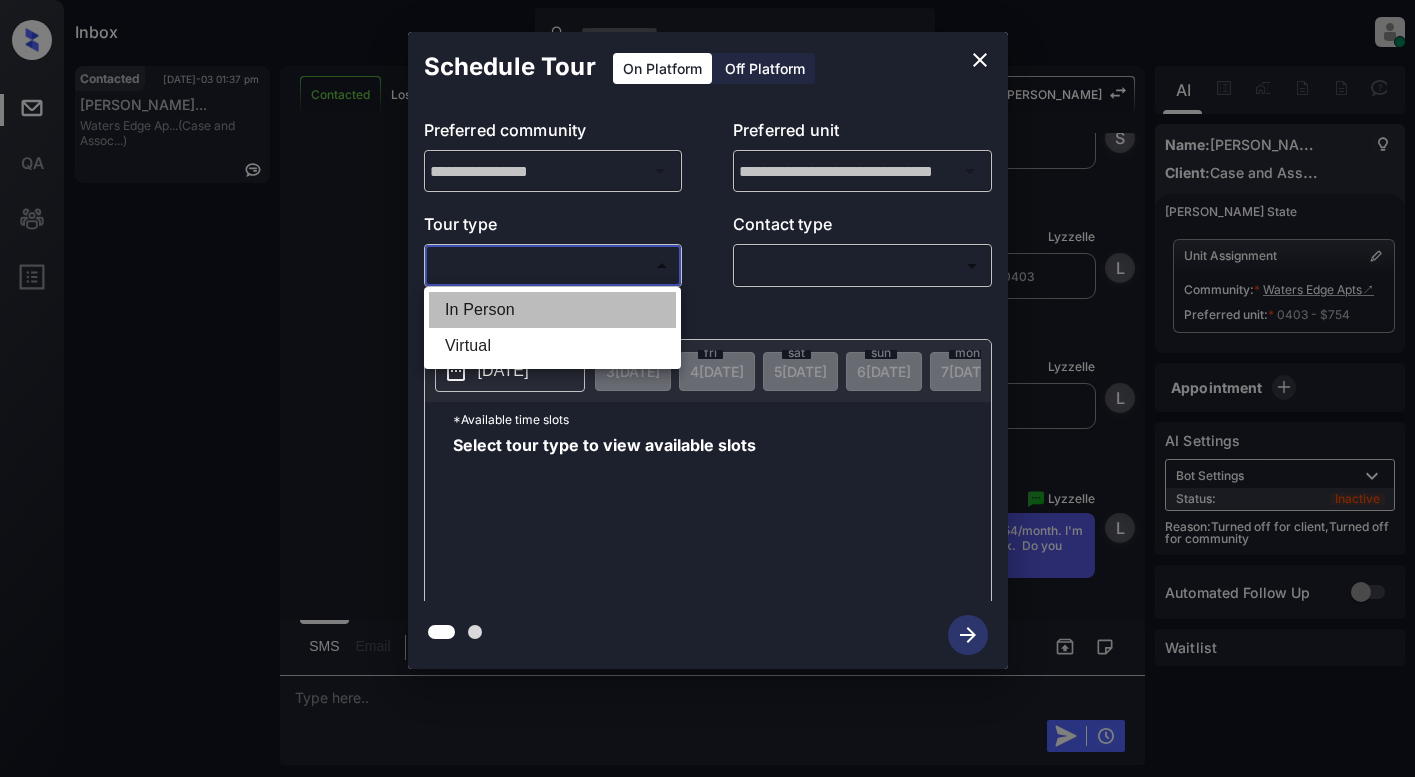 click on "In Person" at bounding box center [552, 310] 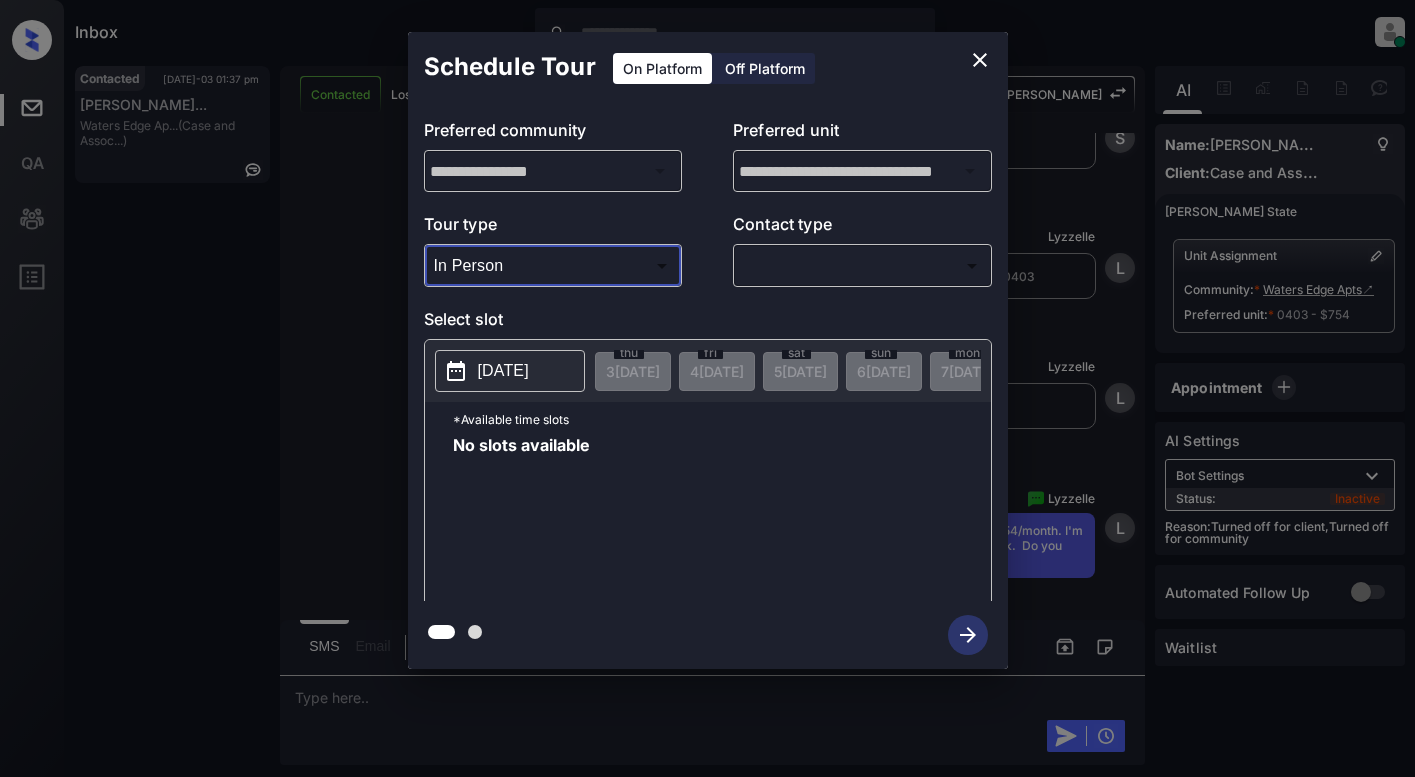 click on "2025-07-03" at bounding box center [503, 371] 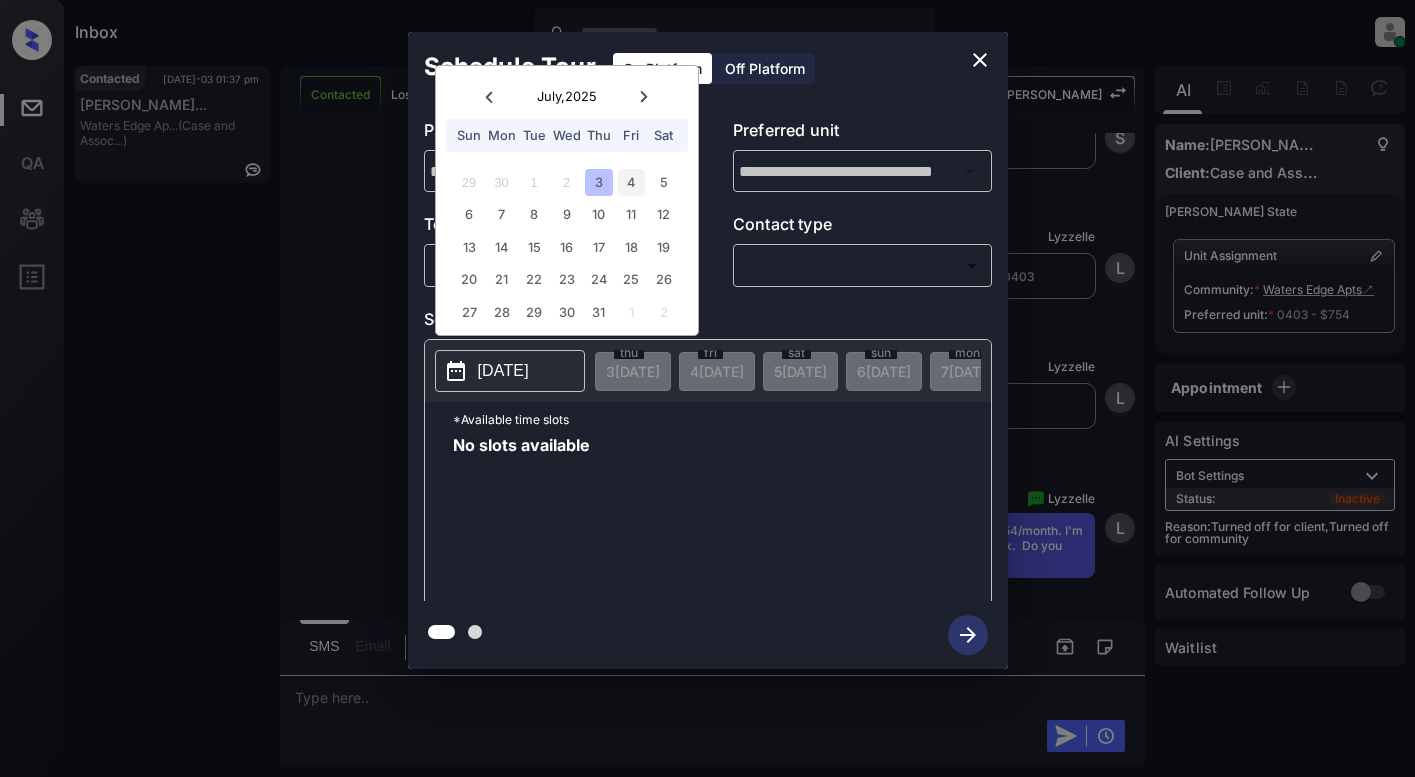 click on "4" at bounding box center (631, 182) 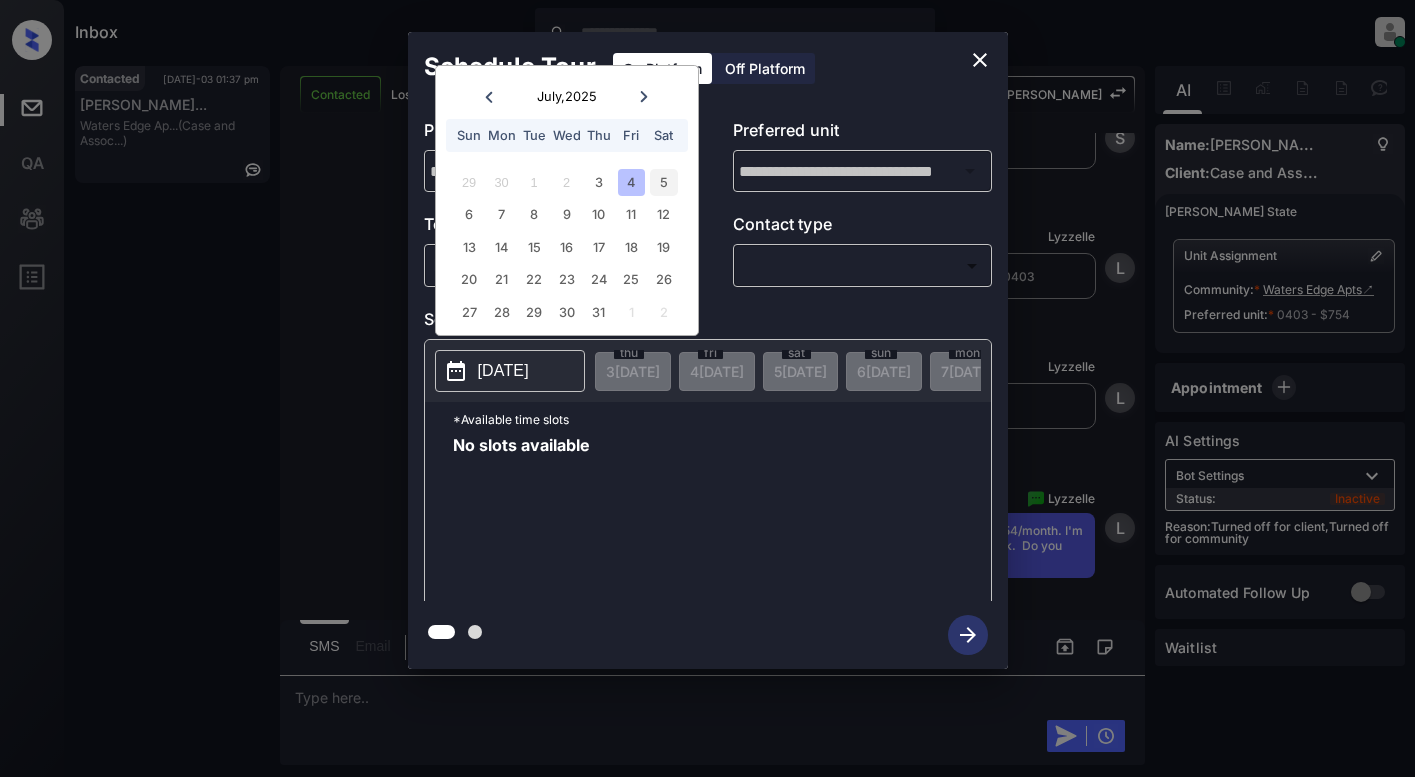 click on "5" at bounding box center (663, 182) 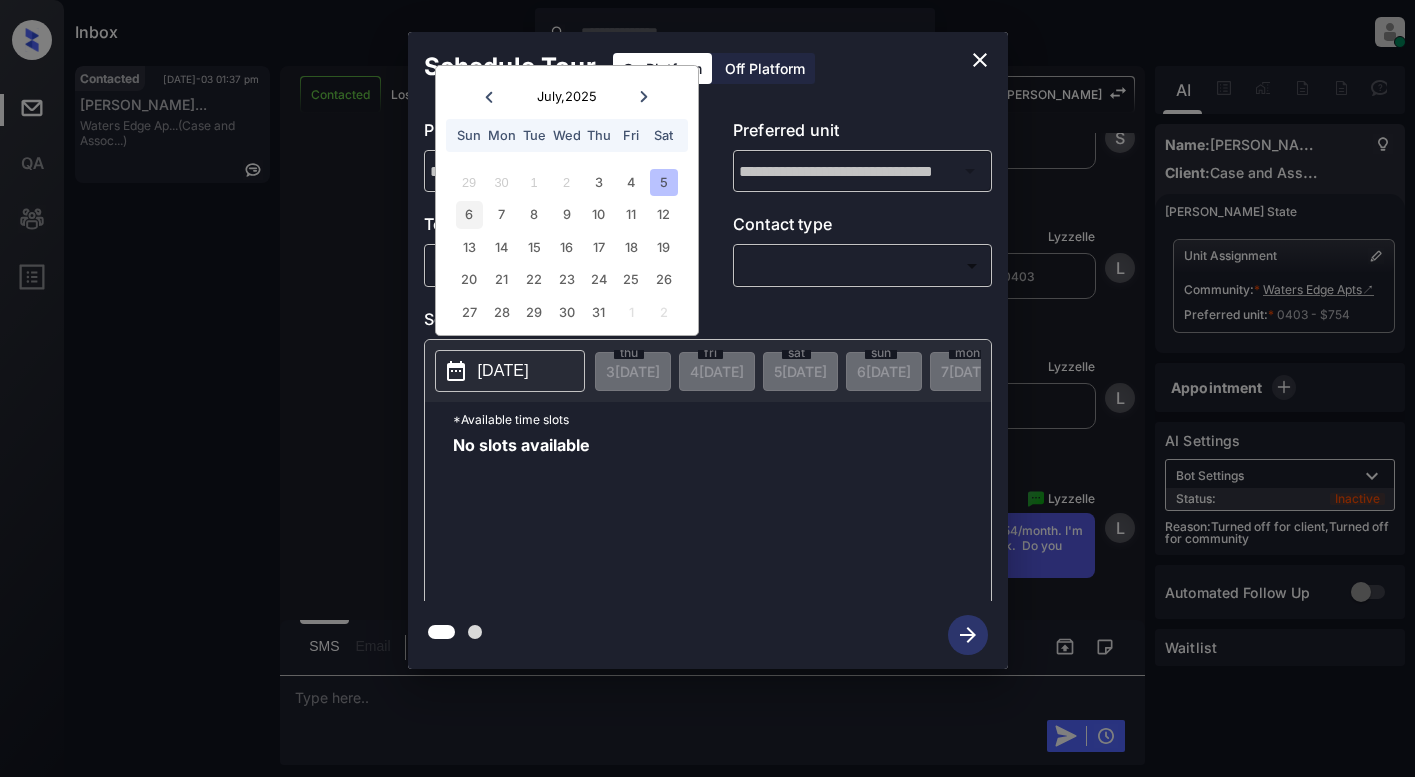click on "6" at bounding box center (469, 214) 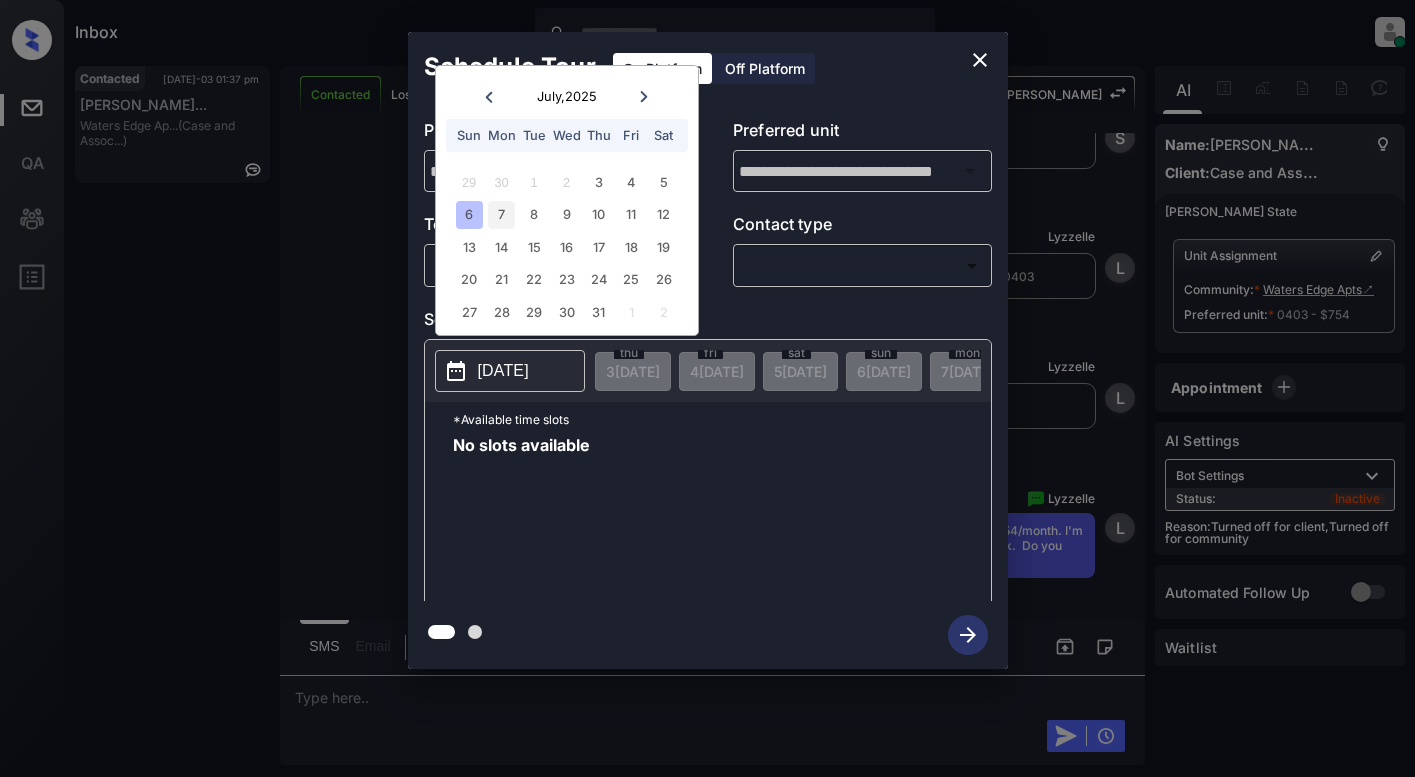 click on "7" at bounding box center [501, 214] 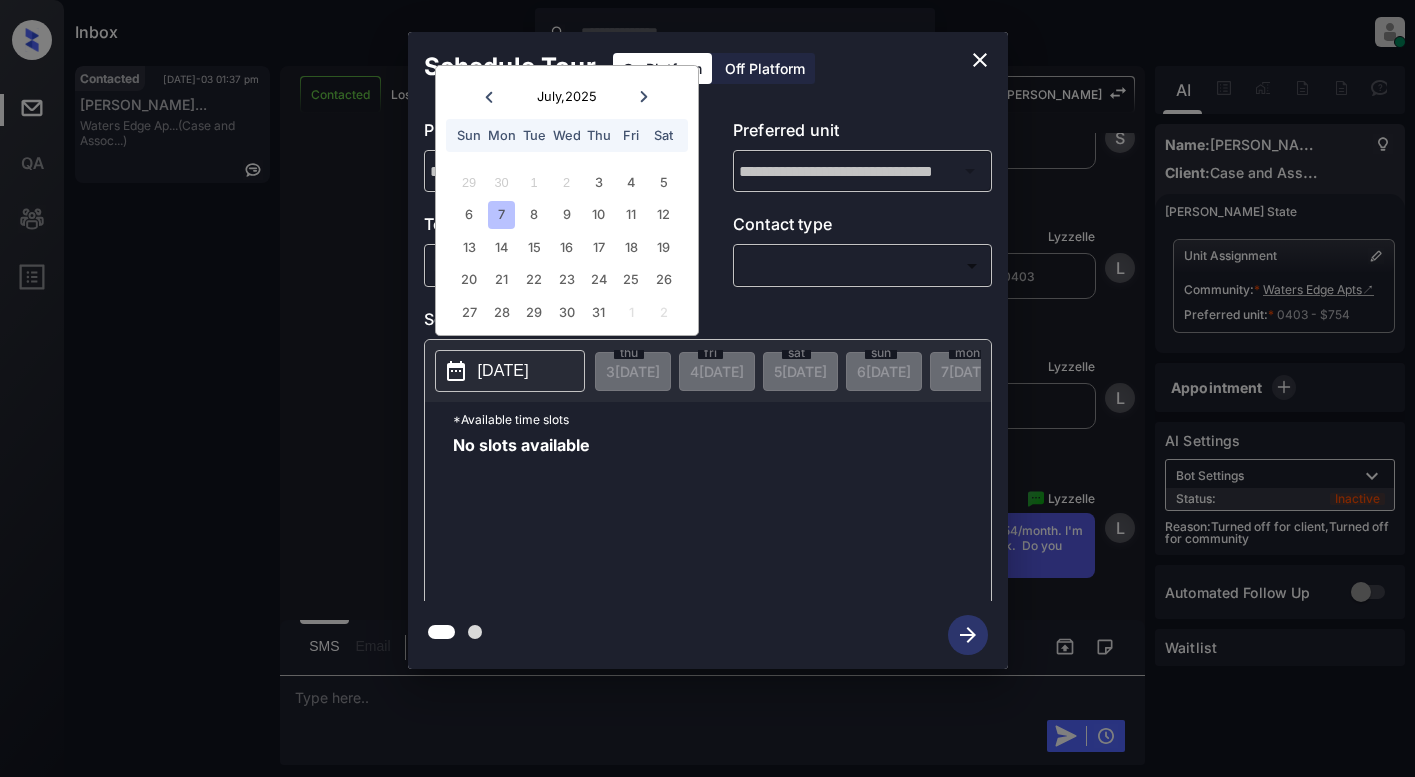 click 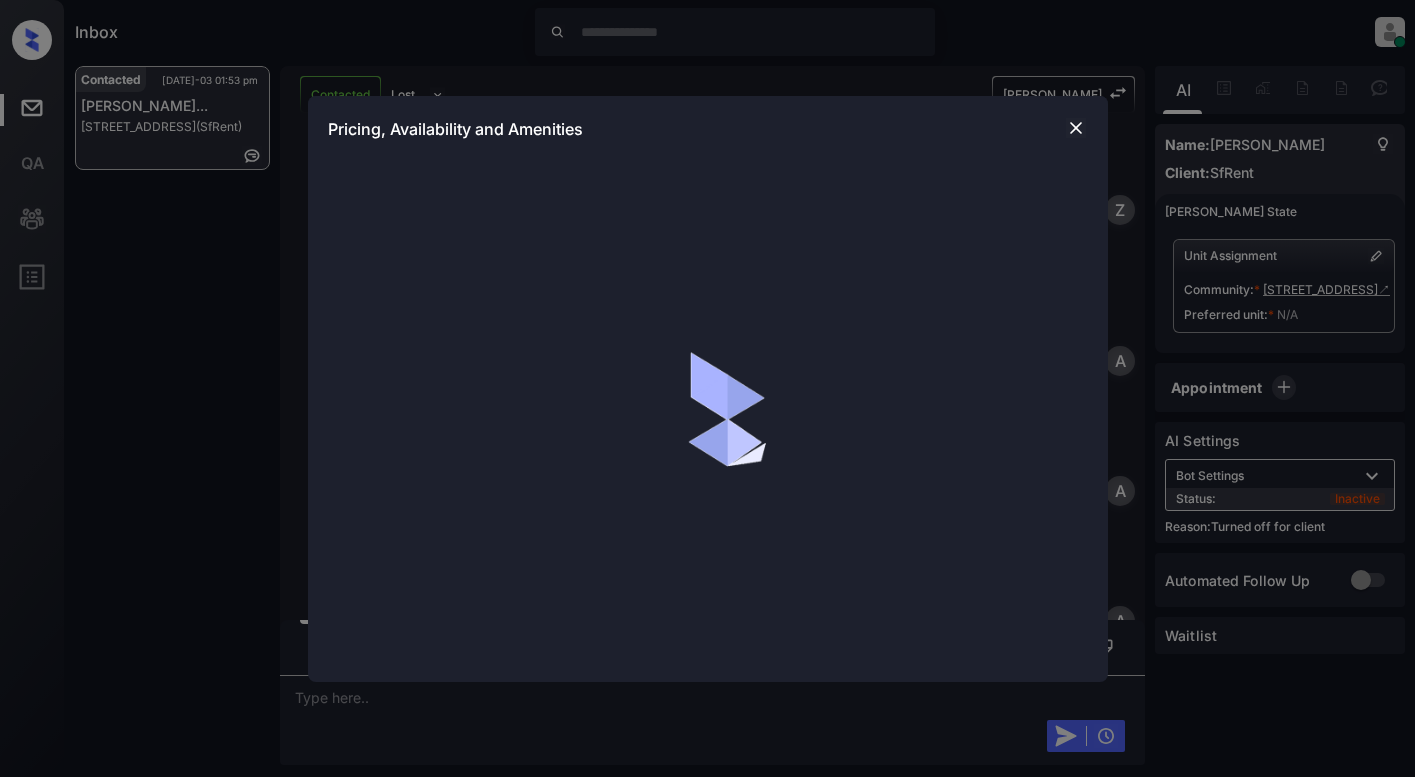 scroll, scrollTop: 0, scrollLeft: 0, axis: both 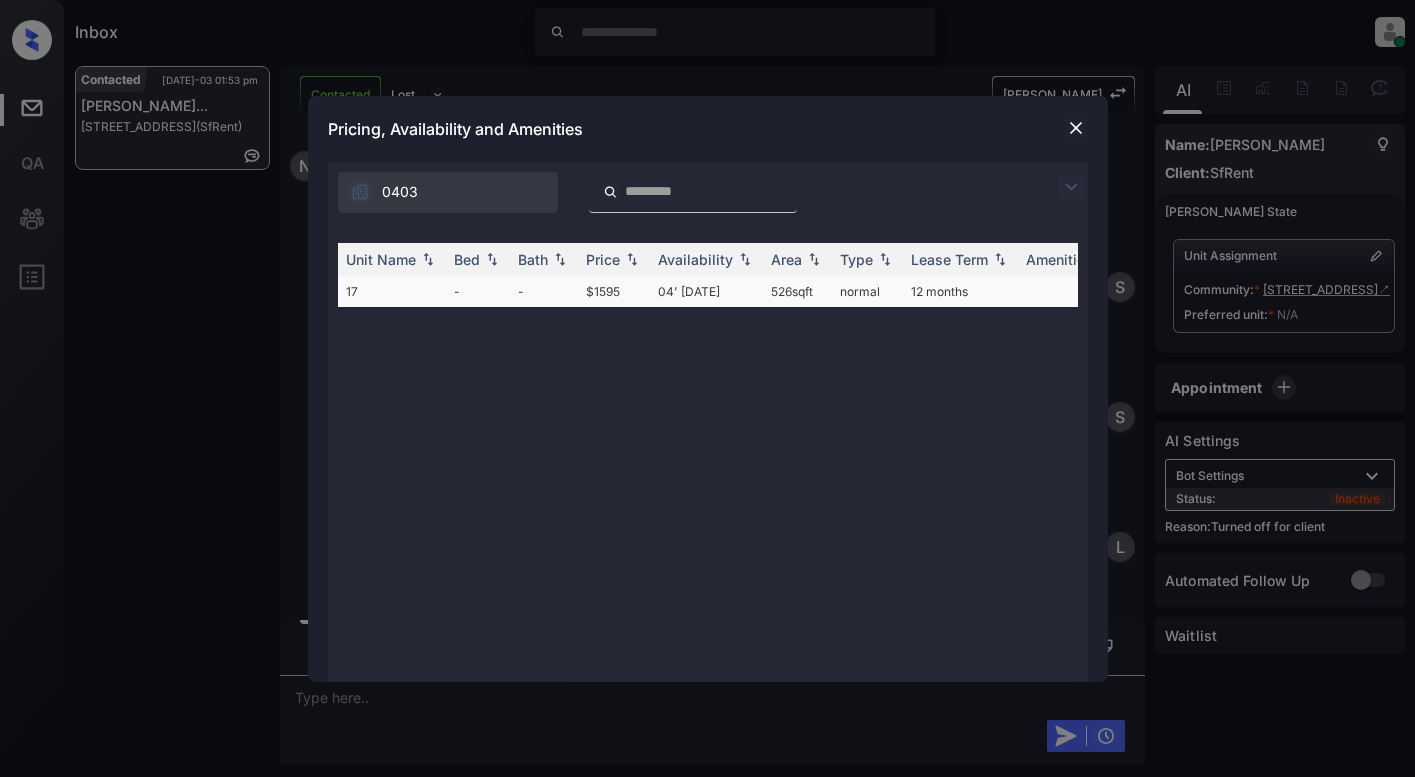 click on "$1595" at bounding box center [614, 291] 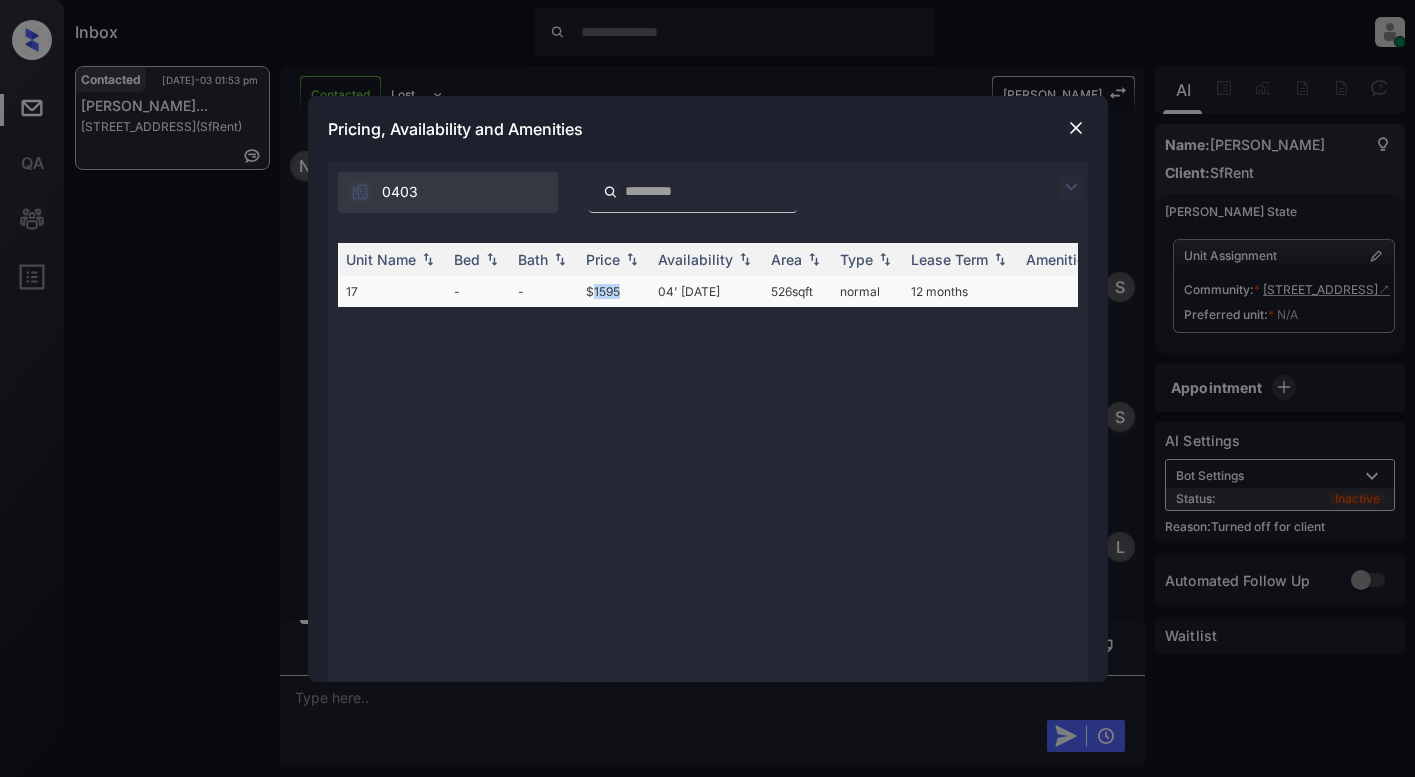 click on "$1595" at bounding box center (614, 291) 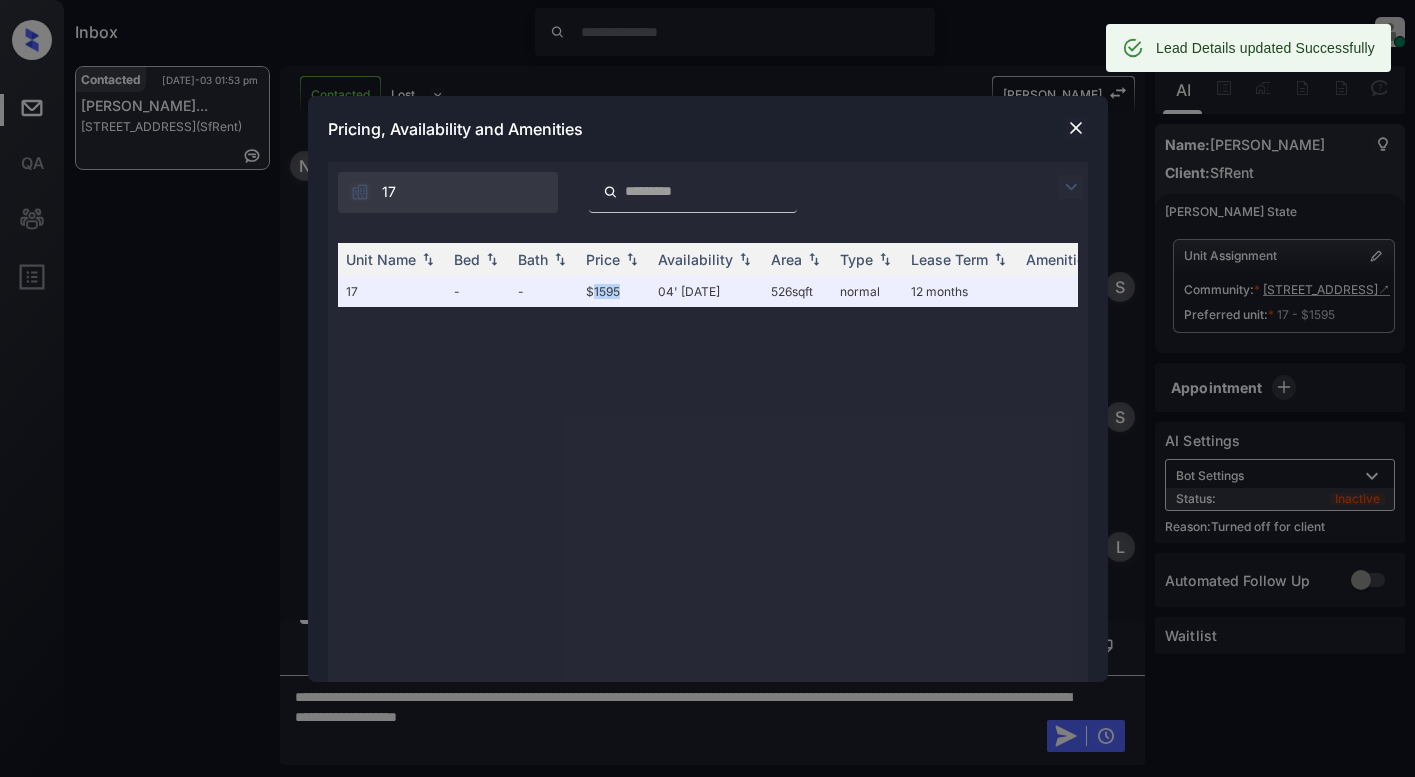 click at bounding box center (1076, 128) 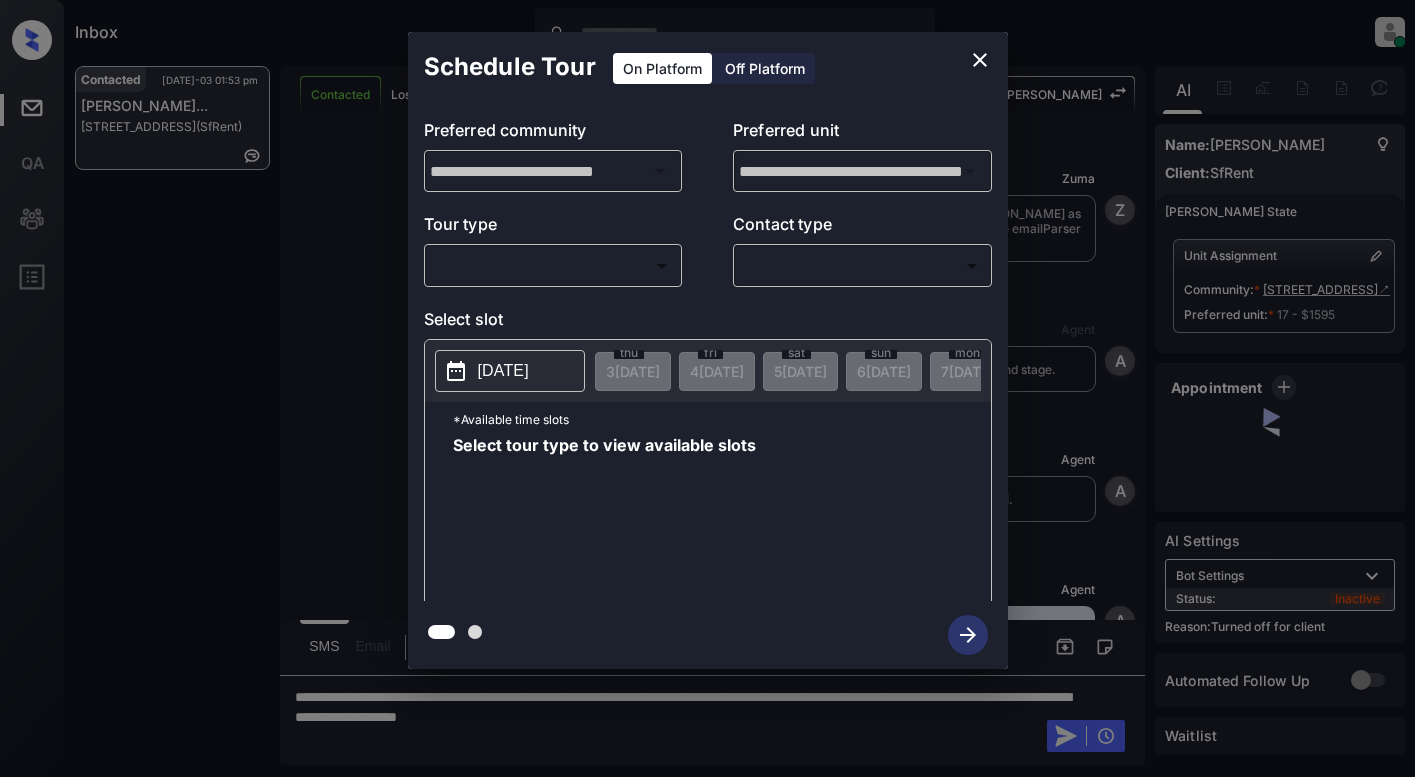 scroll, scrollTop: 0, scrollLeft: 0, axis: both 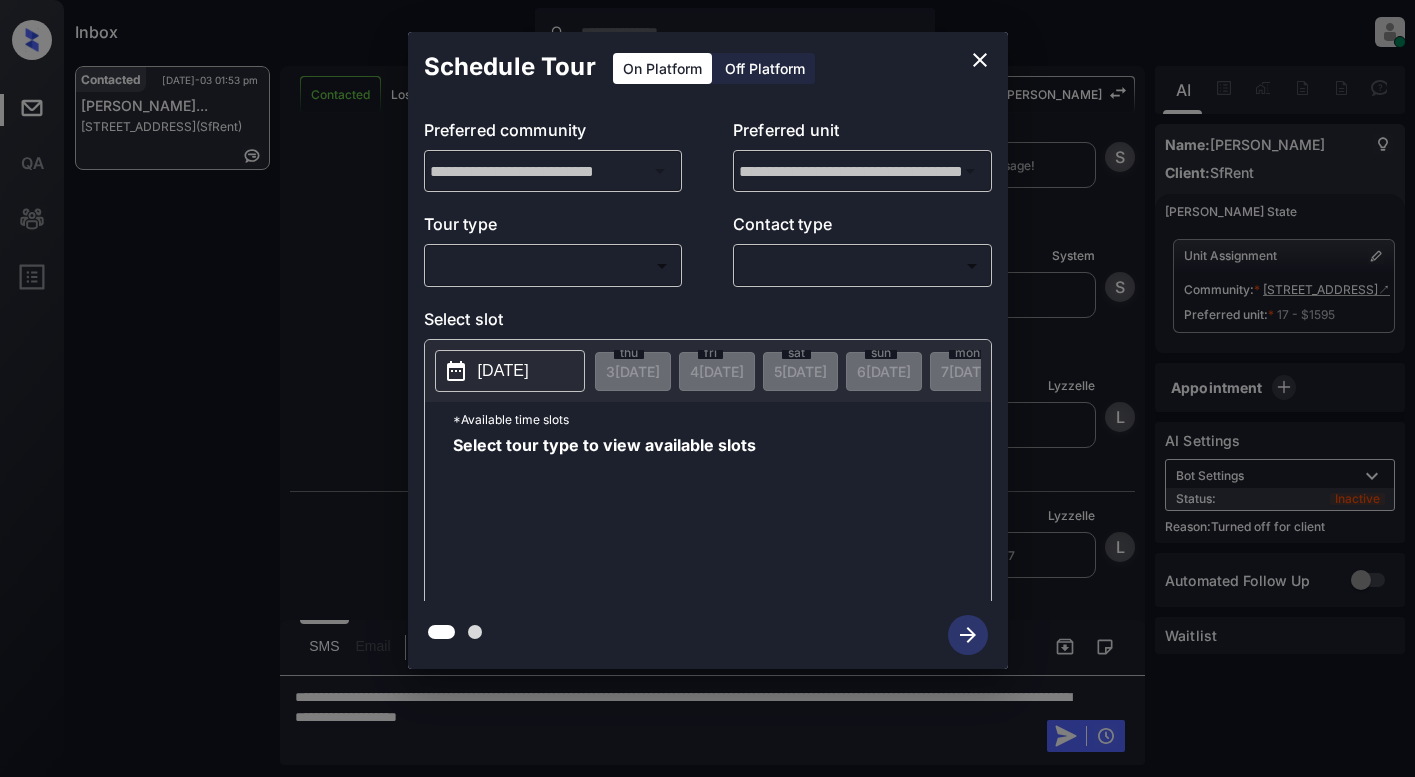 click on "Inbox Lyzzelle [PERSON_NAME] Online Set yourself   offline Set yourself   on break Profile Switch to  light  mode Sign out Contacted [DATE]-03 01:53 pm   [PERSON_NAME]... [STREET_ADDRESS]  (SfRent) Contacted Lost Lead Sentiment: Angry Upon sliding the acknowledgement:  Lead will move to lost stage. * ​ SMS and call option will be set to opt out. AFM will be turned off for the lead. [PERSON_NAME] New Message [PERSON_NAME] Lead transfer skipped to agent: [PERSON_NAME] as pms leadId does not exists for leadType emailParser with stage Inbound [DATE] 11:48 am Z New Message Agent Lead created via emailParser in Inbound stage. [DATE] 11:48 am A New Message Agent AFM Request sent to [PERSON_NAME]. [DATE] 11:48 am A New Message Agent Notes Note: Structured Note:
Move In Date: [DATE]
Bedroom: 2
ILS Note:
I would like to schedule a tour. [DATE] 11:49 am A New Message [PERSON_NAME] Lead Details Updated
BedRoom: 2
[DATE] 11:49 am K New Message [PERSON_NAME] Lead Details Updated
Bath Room: 1
[DATE] 11:49 am K [PERSON_NAME]" at bounding box center [707, 388] 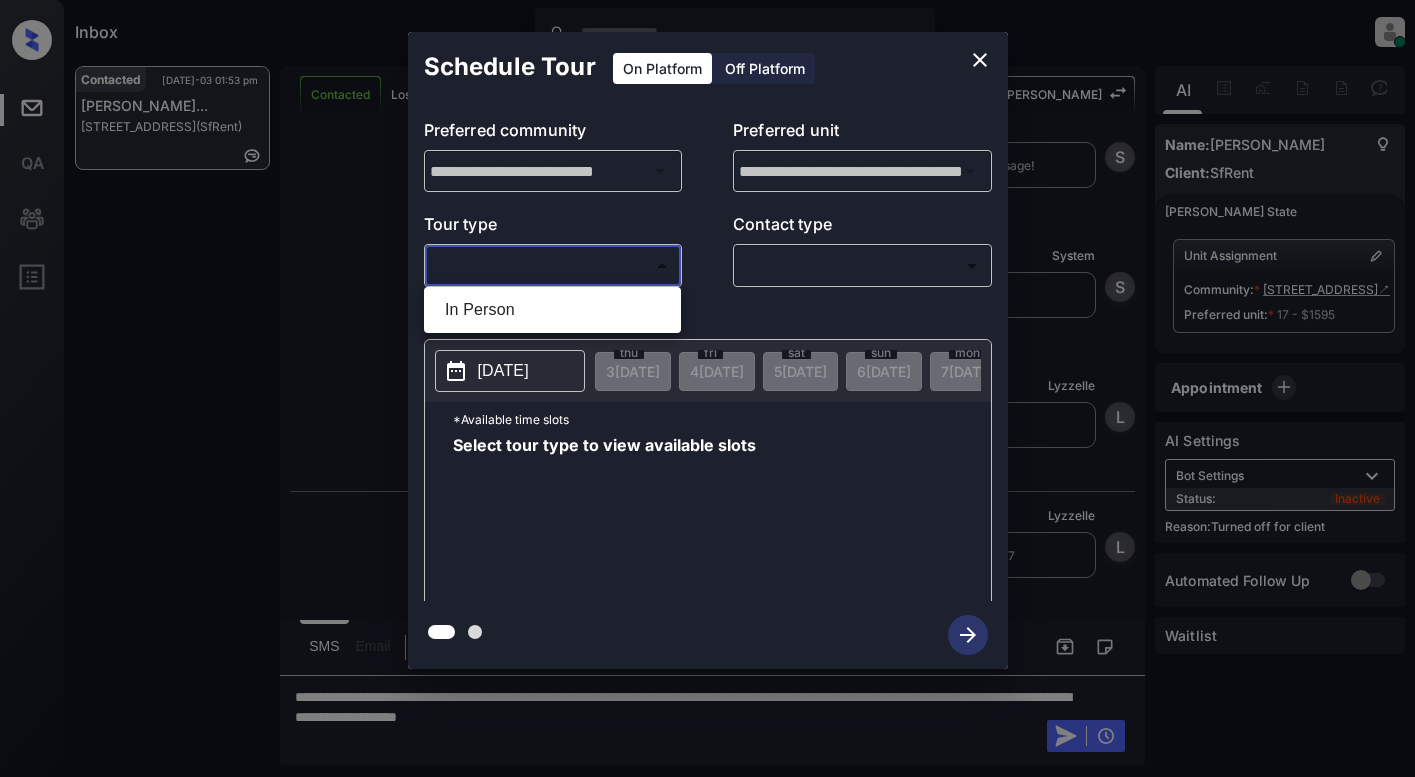 click at bounding box center [707, 388] 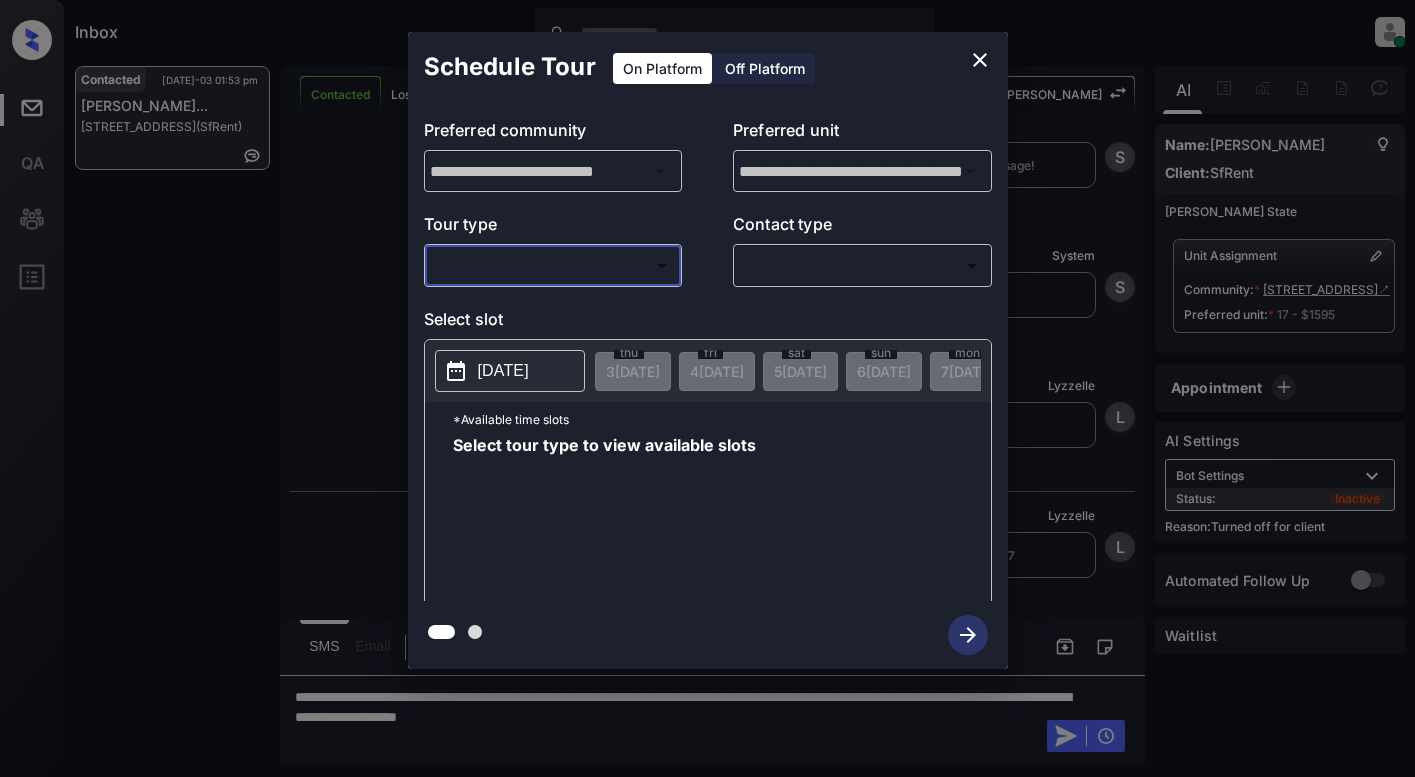 click on "Off Platform" at bounding box center (765, 68) 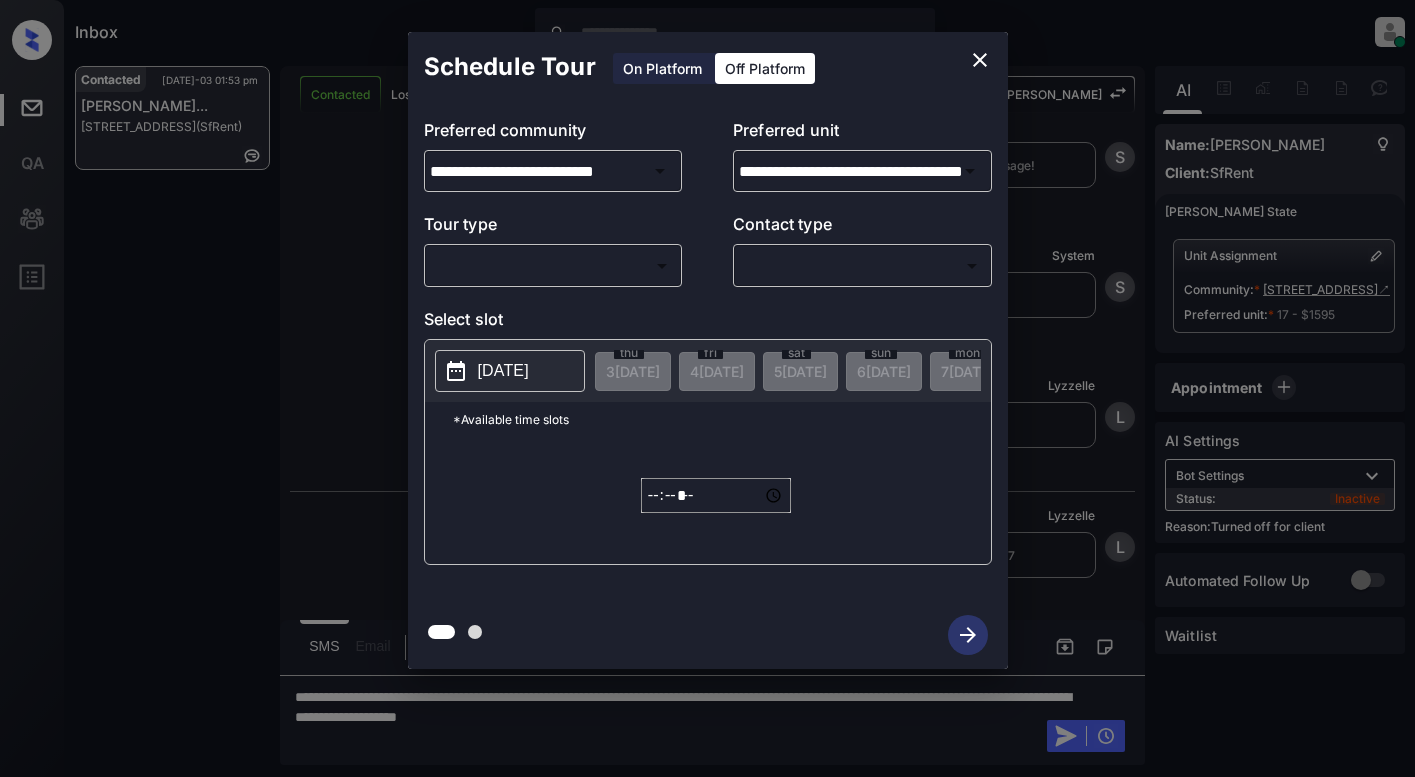 click on "Inbox Lyzzelle [PERSON_NAME] Online Set yourself   offline Set yourself   on break Profile Switch to  light  mode Sign out Contacted [DATE]-03 01:53 pm   [PERSON_NAME]... [STREET_ADDRESS]  (SfRent) Contacted Lost Lead Sentiment: Angry Upon sliding the acknowledgement:  Lead will move to lost stage. * ​ SMS and call option will be set to opt out. AFM will be turned off for the lead. [PERSON_NAME] New Message [PERSON_NAME] Lead transfer skipped to agent: [PERSON_NAME] as pms leadId does not exists for leadType emailParser with stage Inbound [DATE] 11:48 am Z New Message Agent Lead created via emailParser in Inbound stage. [DATE] 11:48 am A New Message Agent AFM Request sent to [PERSON_NAME]. [DATE] 11:48 am A New Message Agent Notes Note: Structured Note:
Move In Date: [DATE]
Bedroom: 2
ILS Note:
I would like to schedule a tour. [DATE] 11:49 am A New Message [PERSON_NAME] Lead Details Updated
BedRoom: 2
[DATE] 11:49 am K New Message [PERSON_NAME] Lead Details Updated
Bath Room: 1
[DATE] 11:49 am K [PERSON_NAME]" at bounding box center (707, 388) 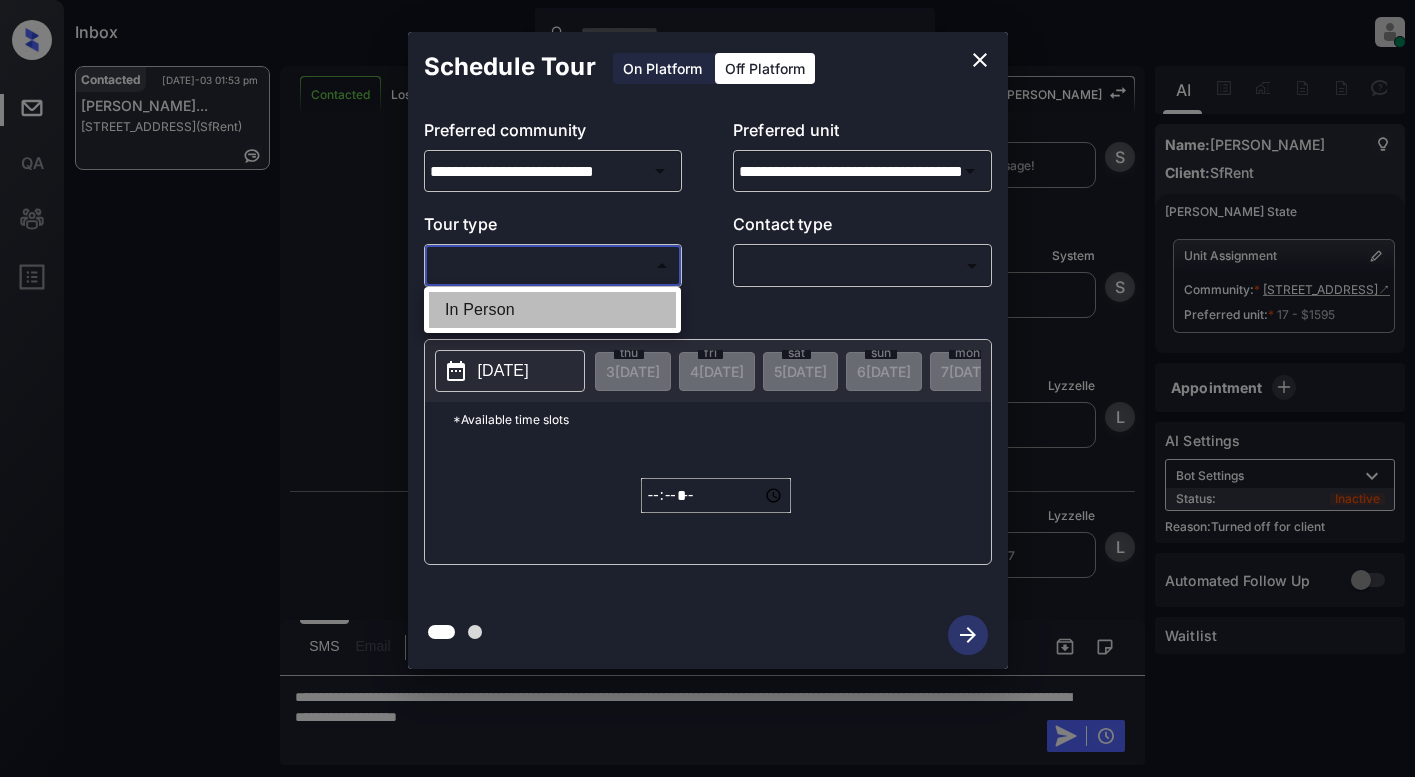 click on "In Person" at bounding box center [552, 310] 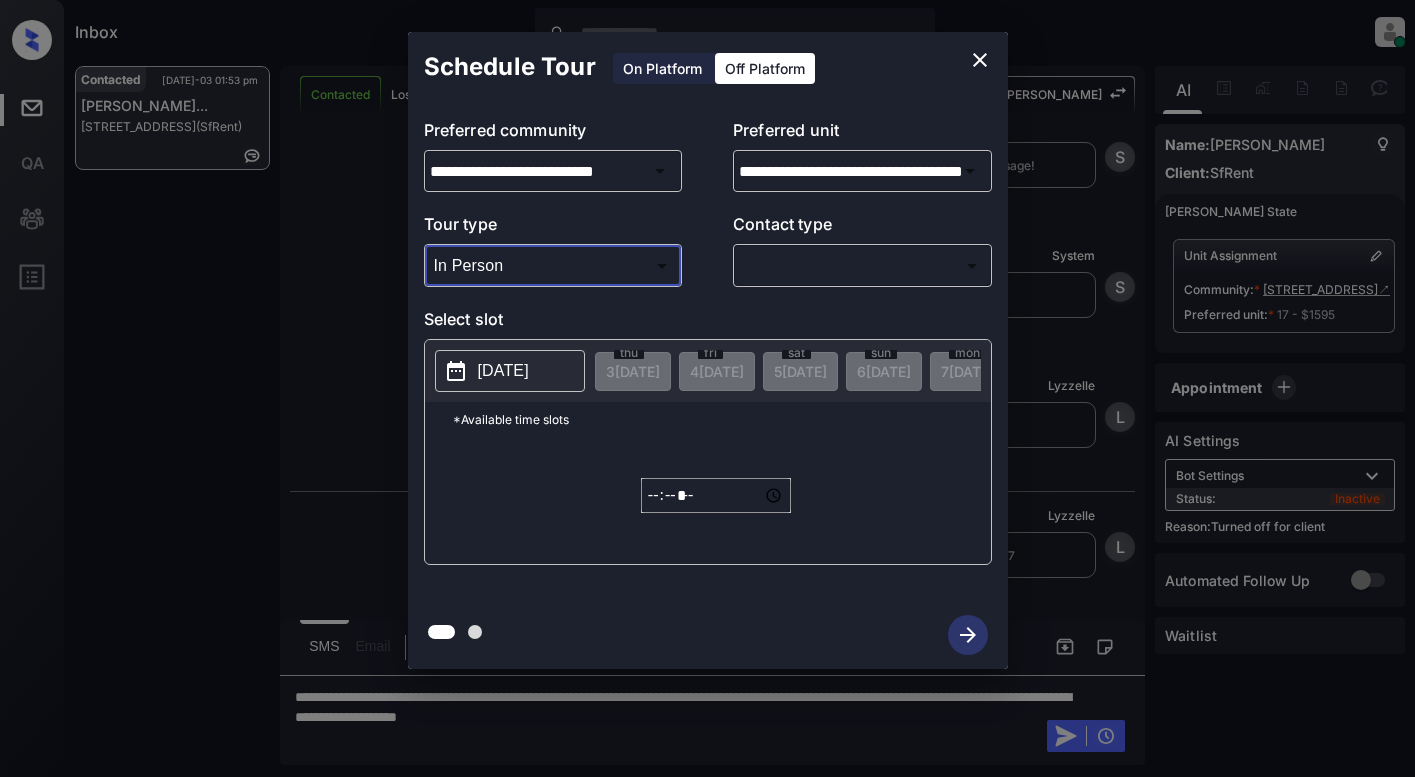 drag, startPoint x: 765, startPoint y: 268, endPoint x: 795, endPoint y: 271, distance: 30.149628 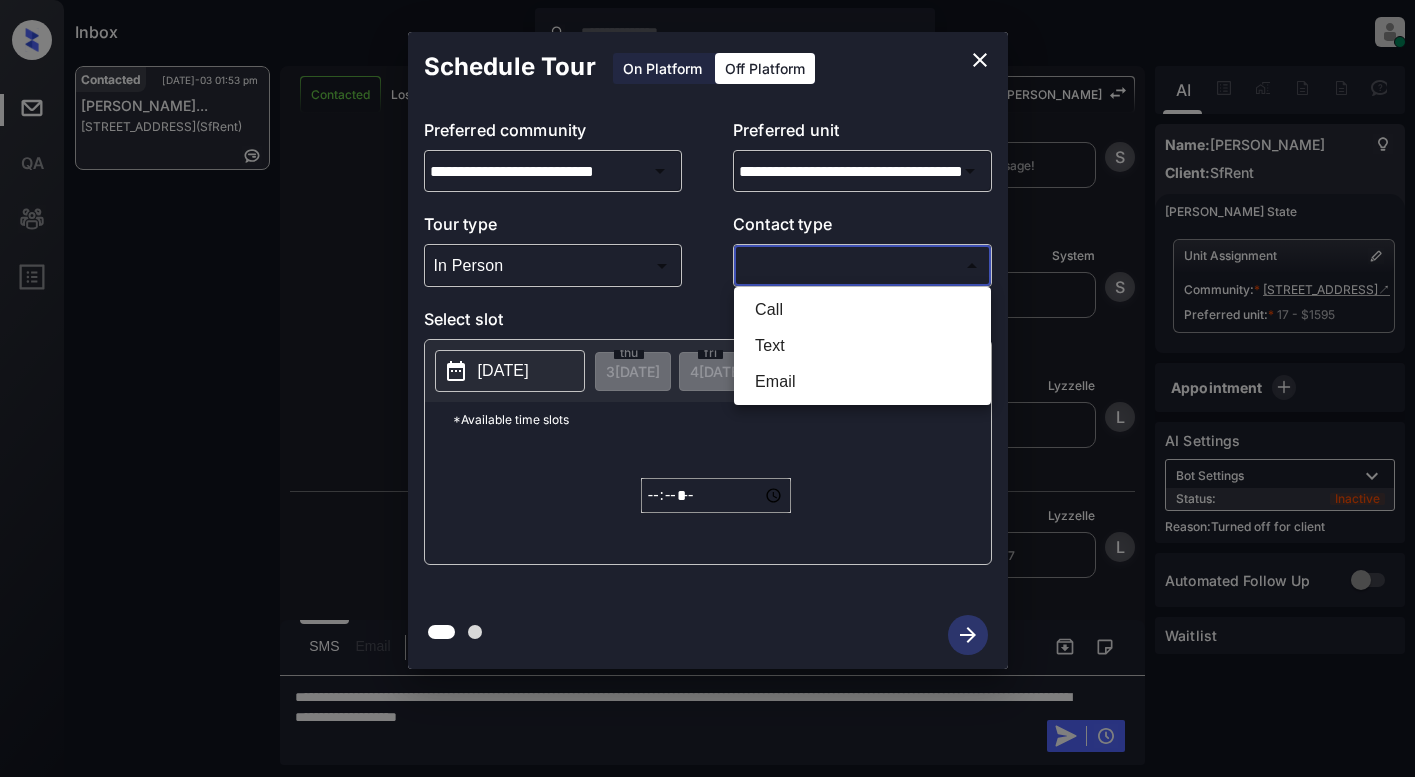 click on "Inbox Lyzzelle [PERSON_NAME] Online Set yourself   offline Set yourself   on break Profile Switch to  light  mode Sign out Contacted [DATE]-03 01:53 pm   [PERSON_NAME]... [STREET_ADDRESS]  (SfRent) Contacted Lost Lead Sentiment: Angry Upon sliding the acknowledgement:  Lead will move to lost stage. * ​ SMS and call option will be set to opt out. AFM will be turned off for the lead. [PERSON_NAME] New Message [PERSON_NAME] Lead transfer skipped to agent: [PERSON_NAME] as pms leadId does not exists for leadType emailParser with stage Inbound [DATE] 11:48 am Z New Message Agent Lead created via emailParser in Inbound stage. [DATE] 11:48 am A New Message Agent AFM Request sent to [PERSON_NAME]. [DATE] 11:48 am A New Message Agent Notes Note: Structured Note:
Move In Date: [DATE]
Bedroom: 2
ILS Note:
I would like to schedule a tour. [DATE] 11:49 am A New Message [PERSON_NAME] Lead Details Updated
BedRoom: 2
[DATE] 11:49 am K New Message [PERSON_NAME] Lead Details Updated
Bath Room: 1
[DATE] 11:49 am K [PERSON_NAME]" at bounding box center [707, 388] 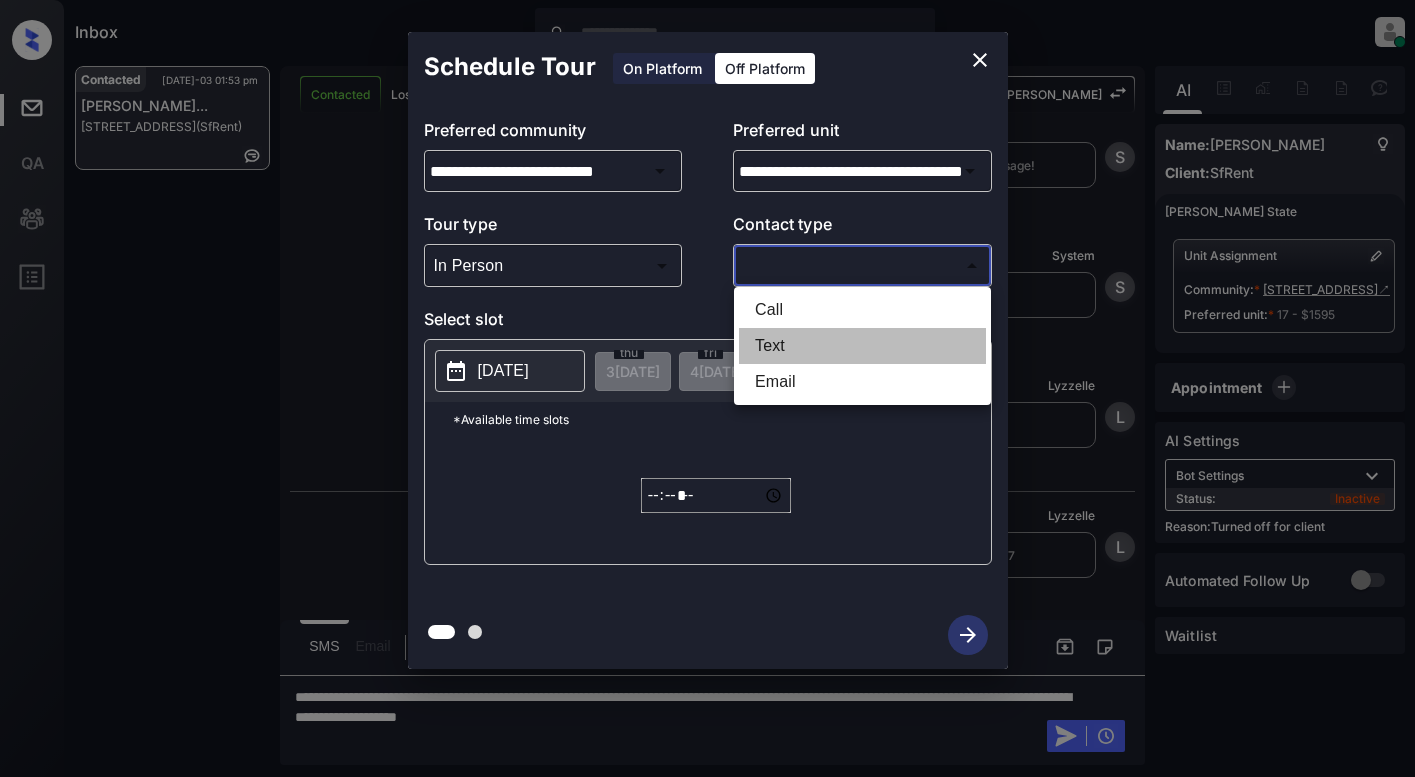 click on "Text" at bounding box center (862, 346) 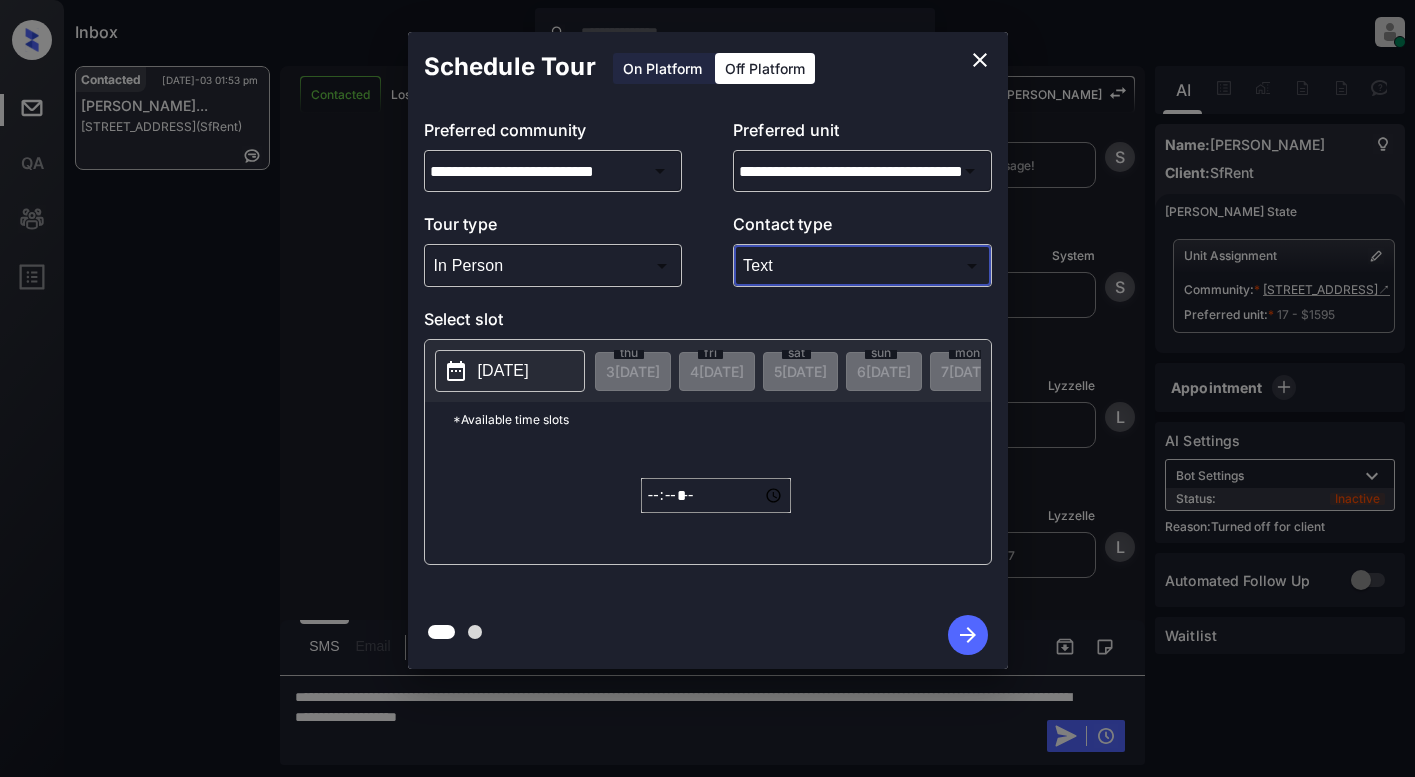 click on "[DATE]" at bounding box center (503, 371) 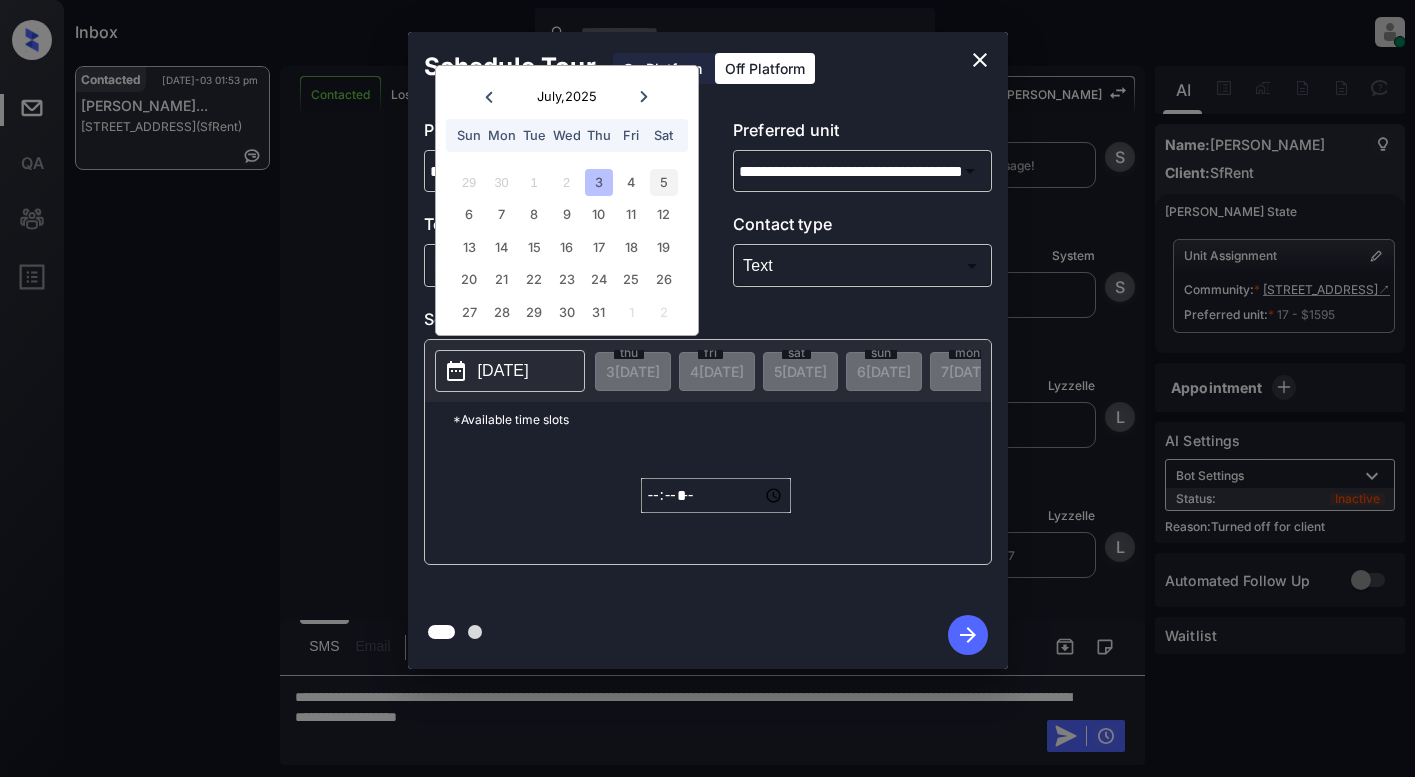 click on "5" at bounding box center [663, 182] 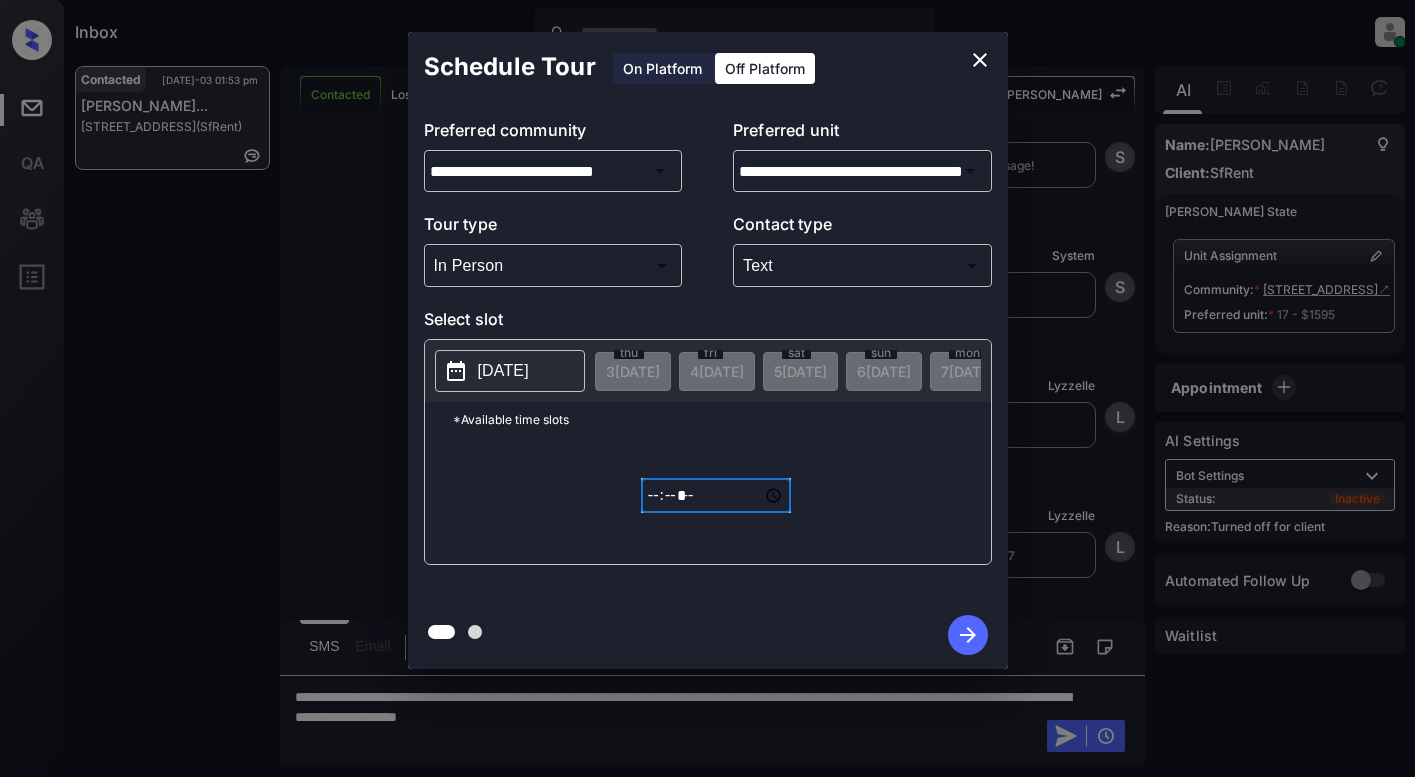 click on "*****" at bounding box center (716, 495) 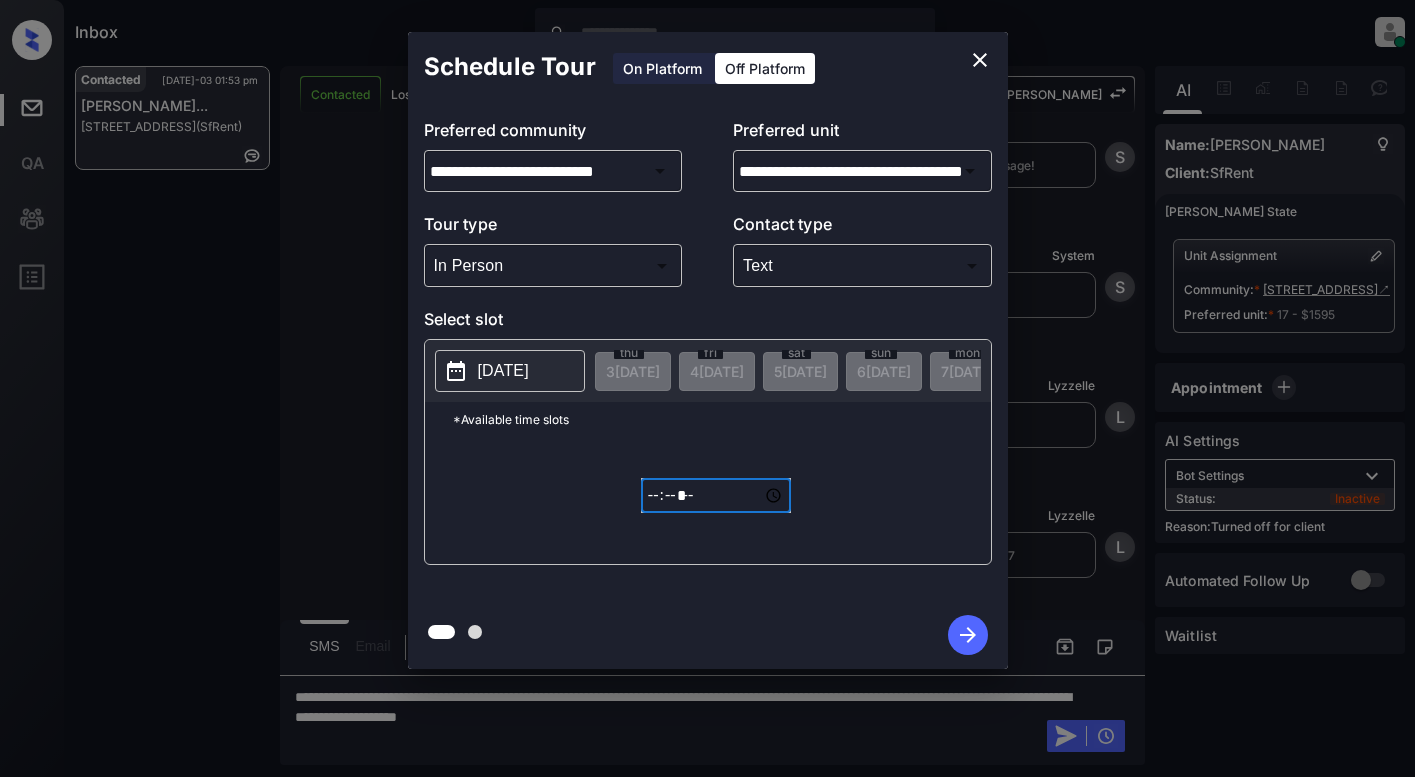 click 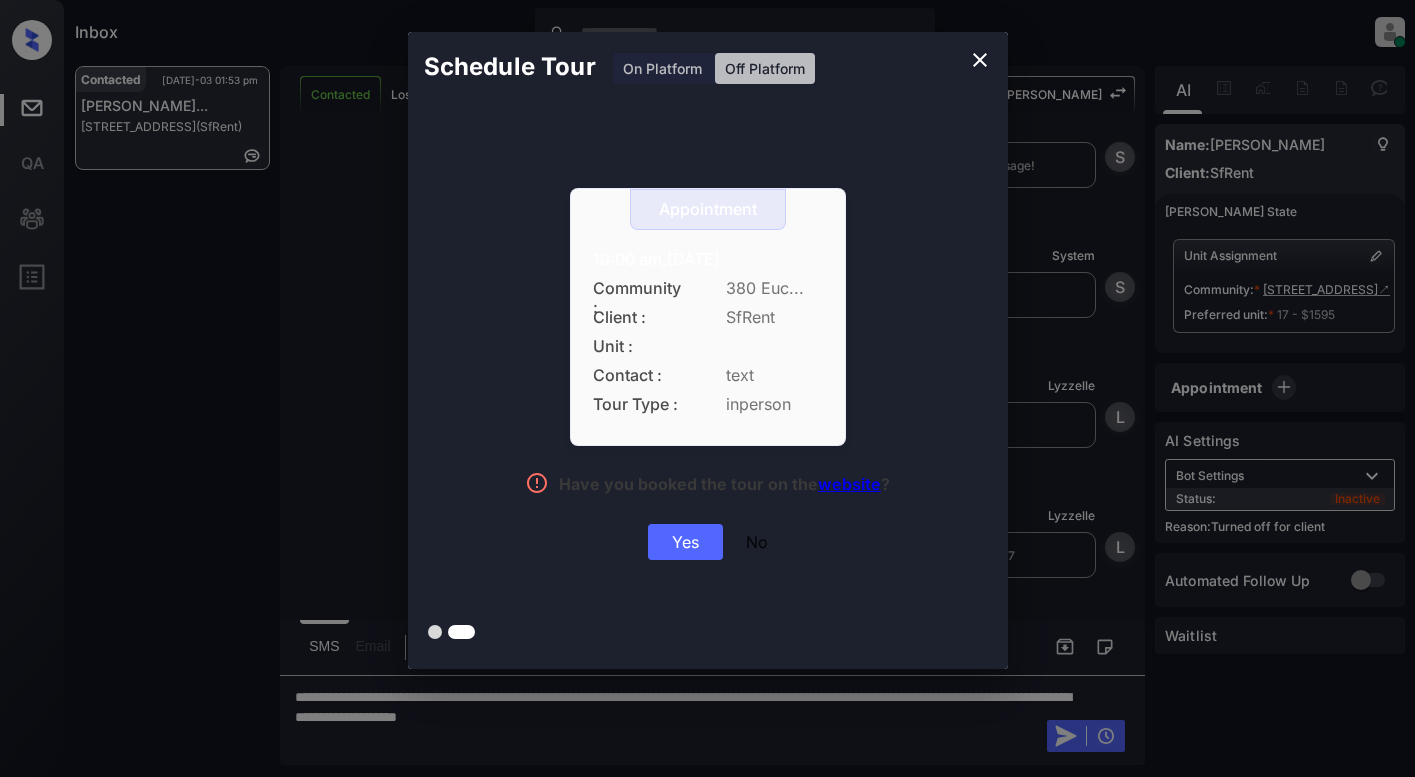 click on "Yes" at bounding box center (685, 542) 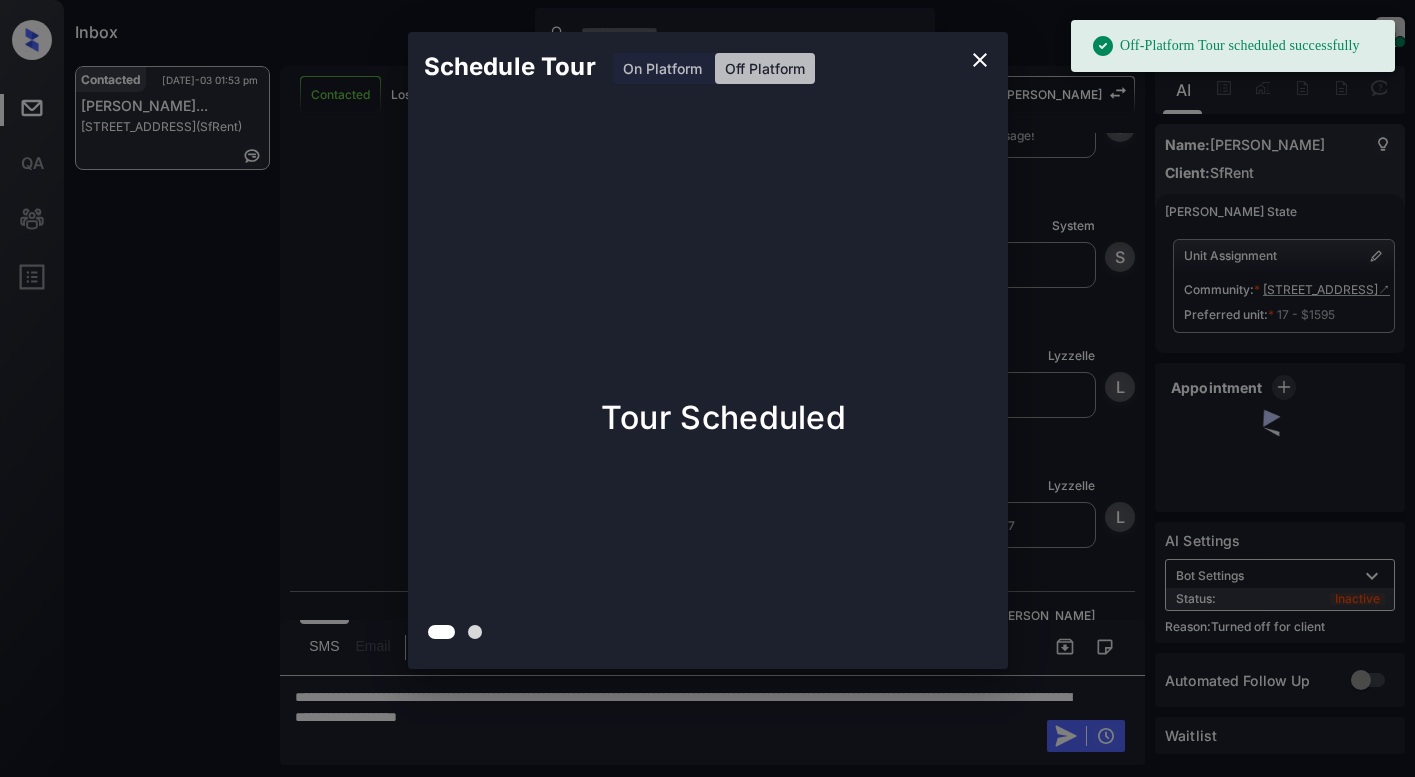 scroll, scrollTop: 5339, scrollLeft: 0, axis: vertical 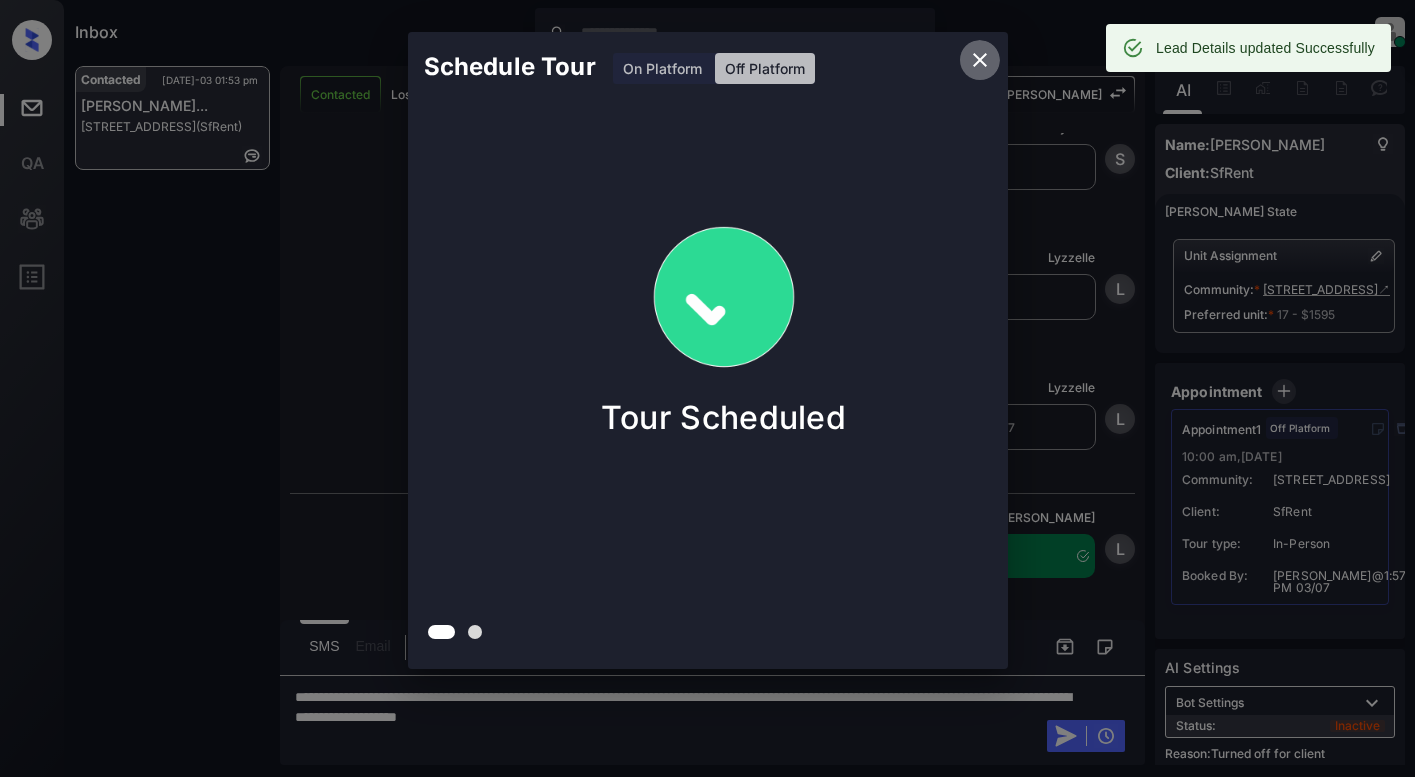 click 